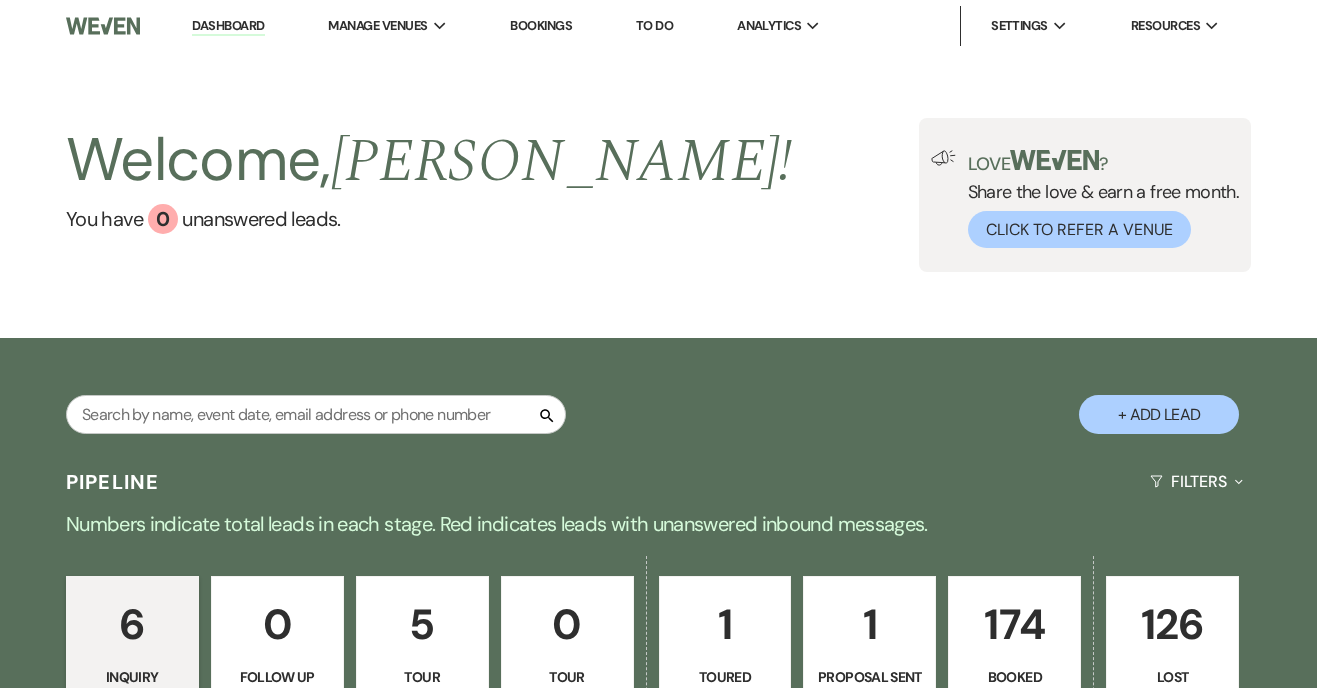 scroll, scrollTop: 0, scrollLeft: 0, axis: both 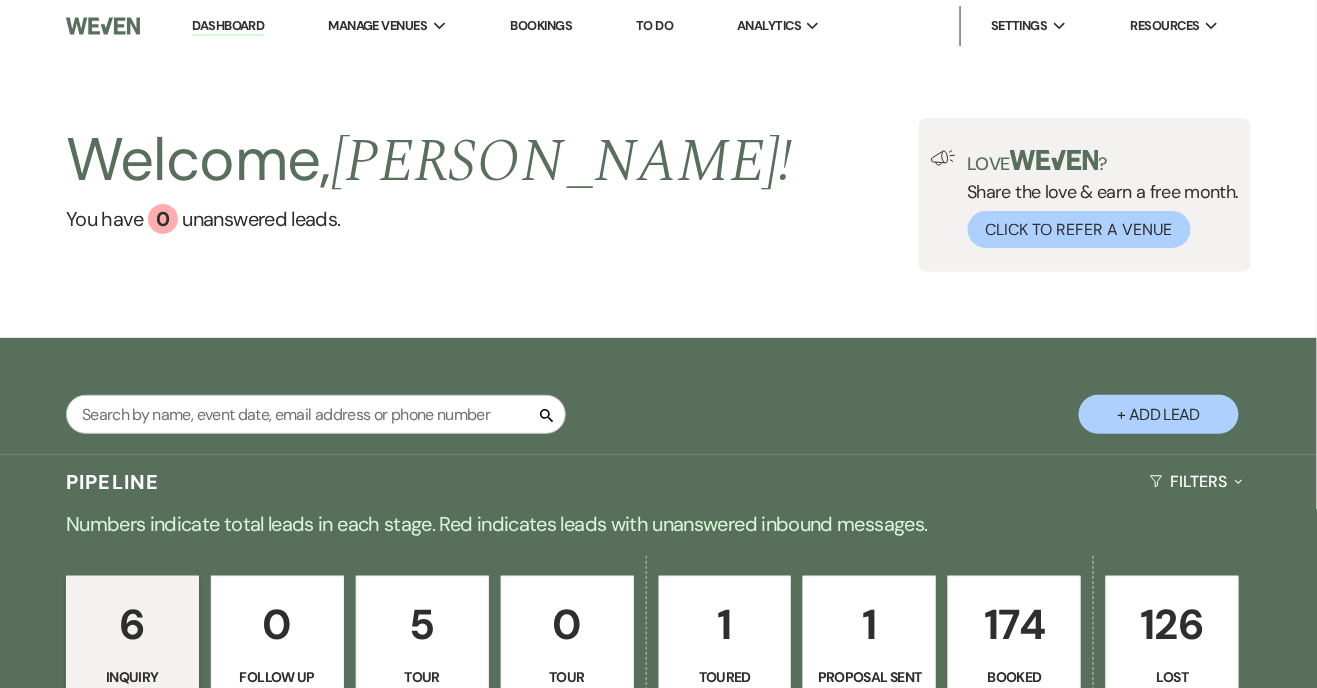 click on "174" at bounding box center (1014, 624) 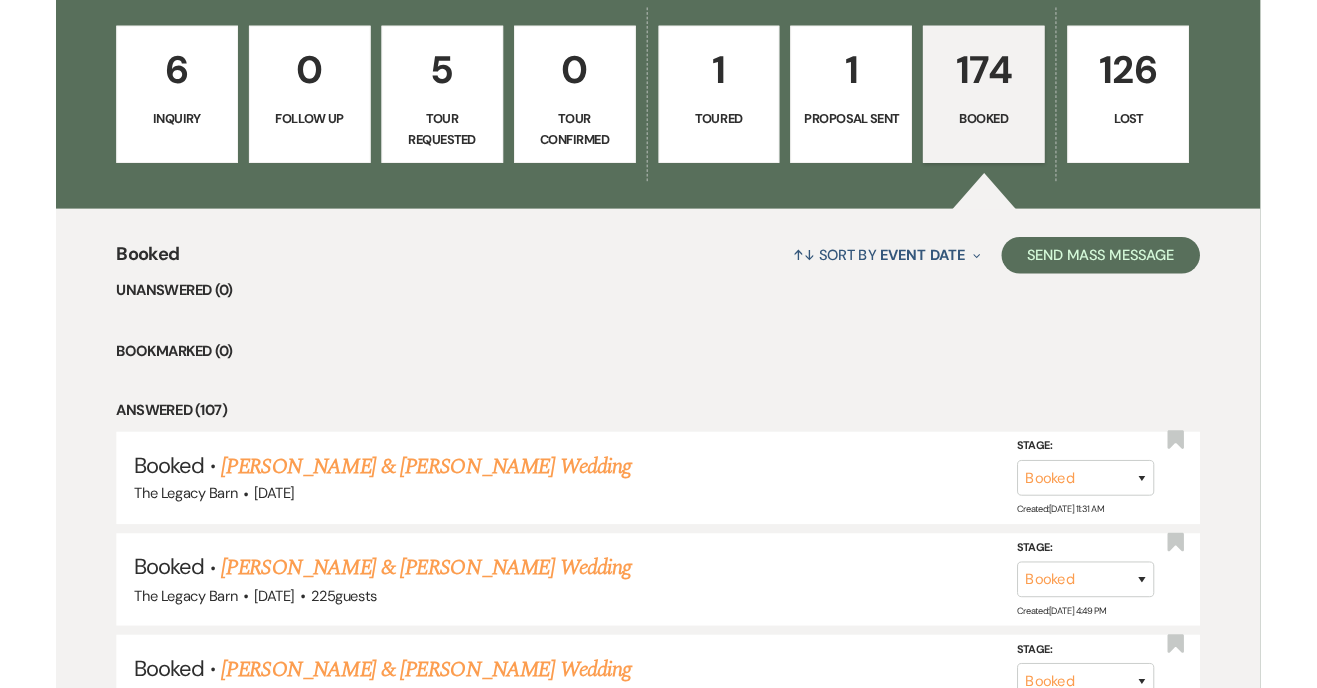 scroll, scrollTop: 554, scrollLeft: 0, axis: vertical 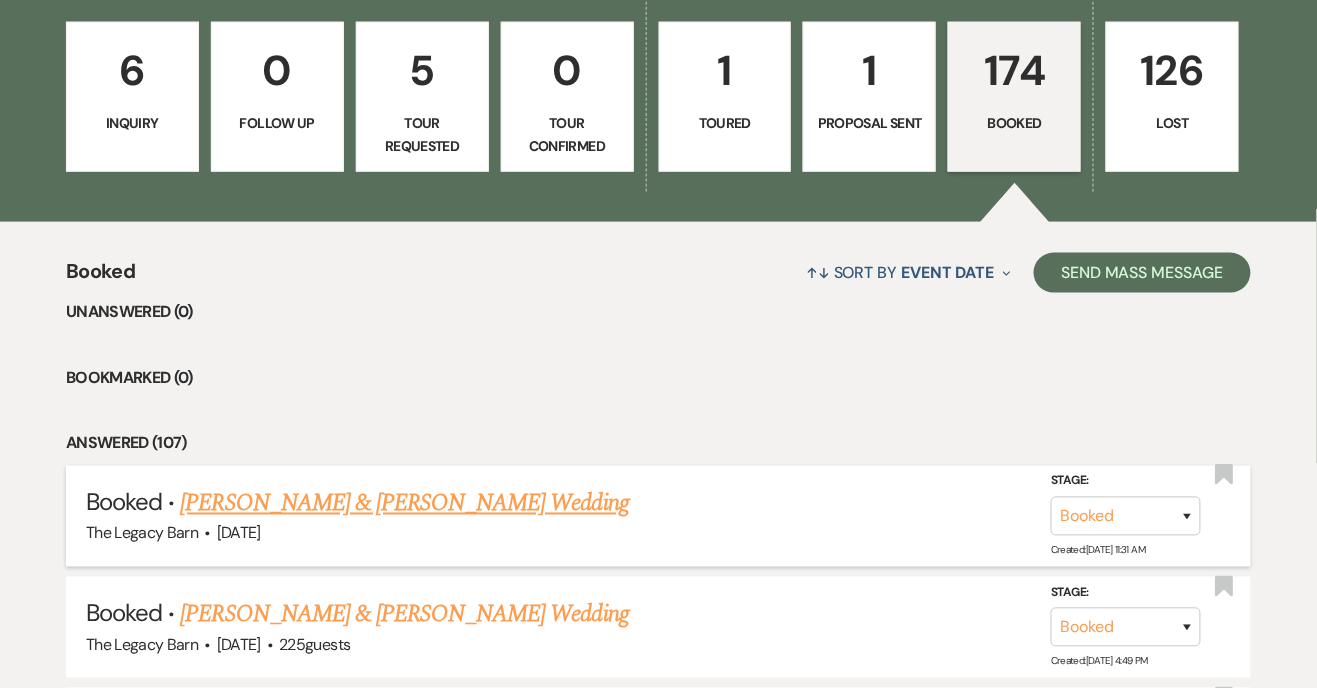 click on "[PERSON_NAME] & [PERSON_NAME] Wedding" at bounding box center [404, 504] 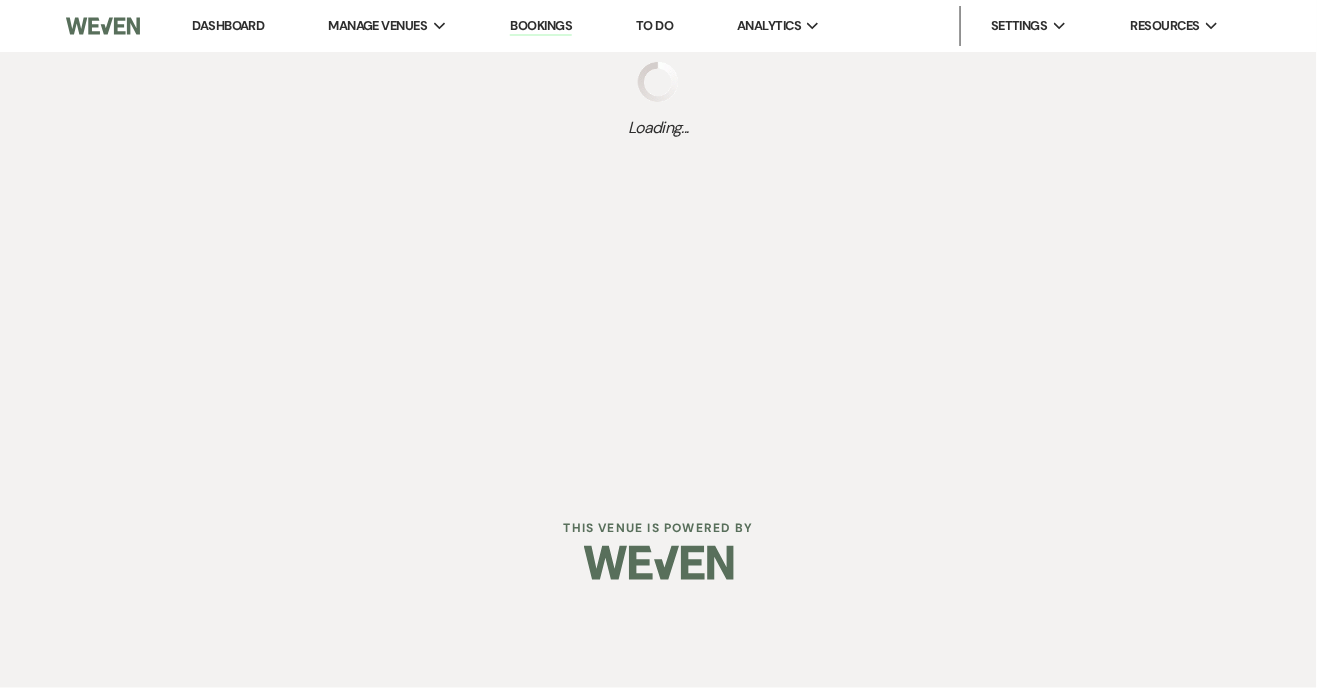 scroll, scrollTop: 0, scrollLeft: 0, axis: both 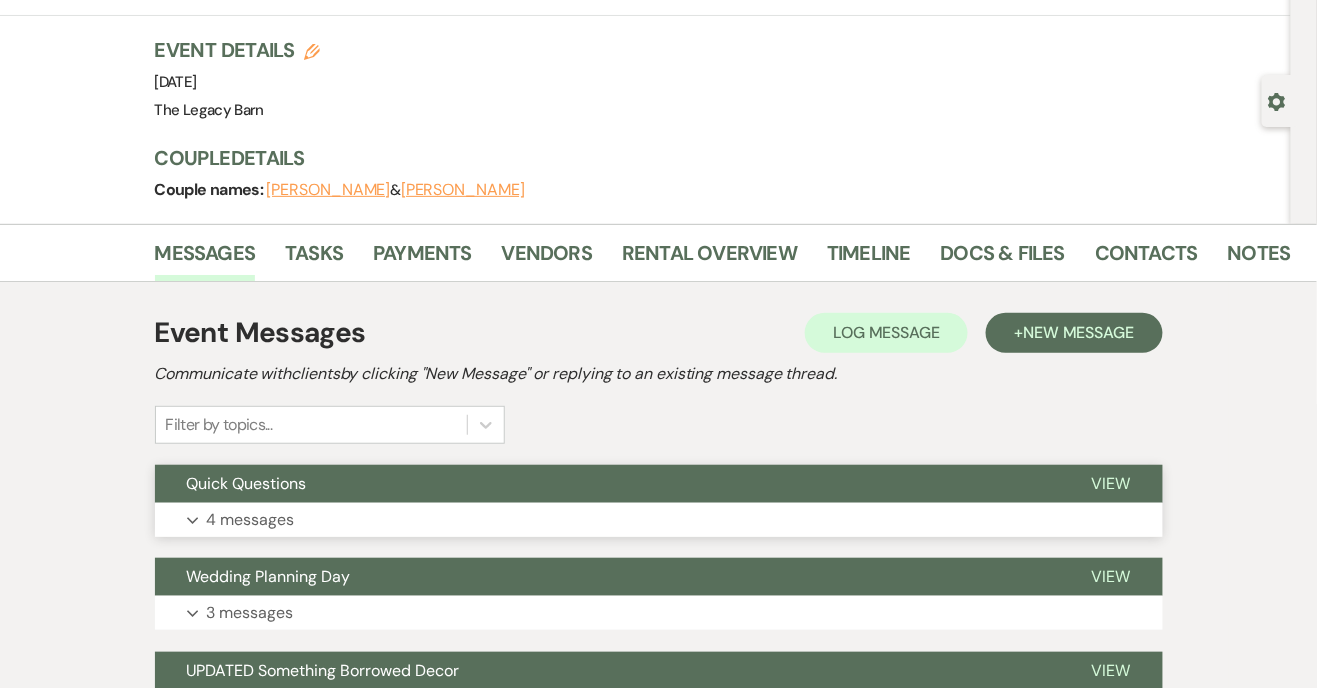 click on "Quick Questions" at bounding box center (247, 483) 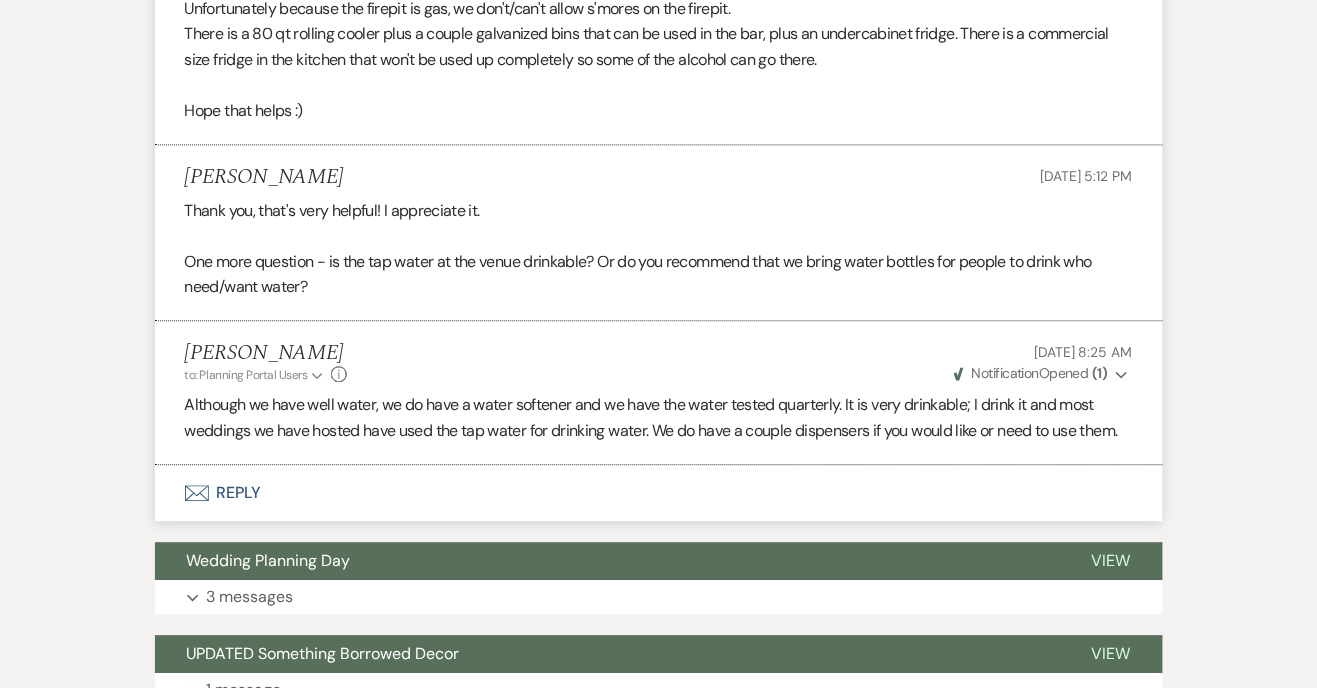 scroll, scrollTop: 1107, scrollLeft: 0, axis: vertical 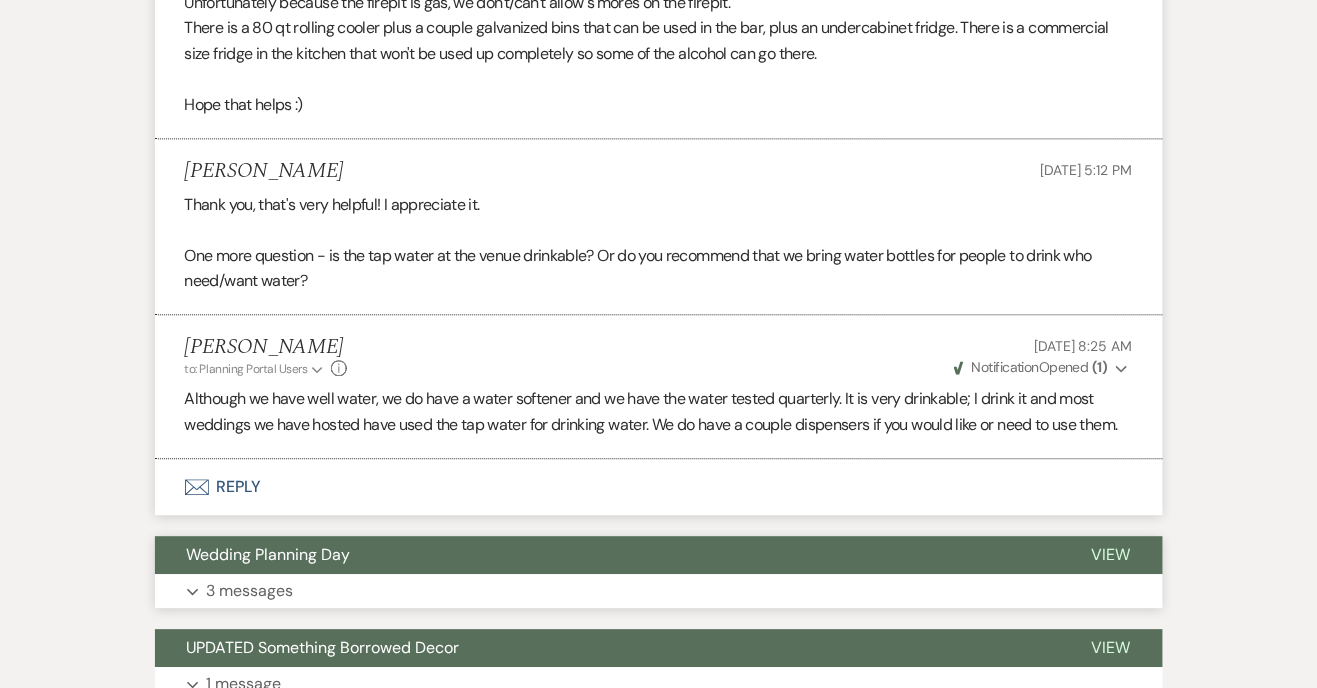 click on "Wedding Planning Day" at bounding box center [269, 554] 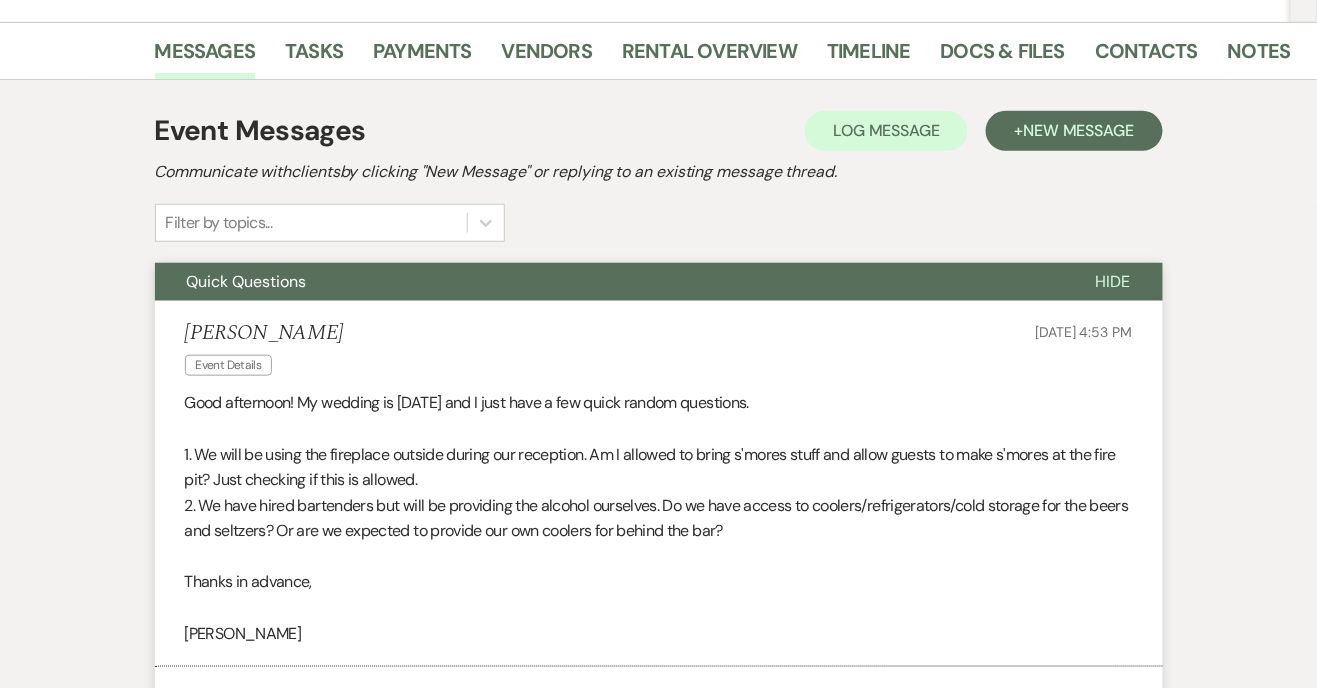 scroll, scrollTop: 302, scrollLeft: 0, axis: vertical 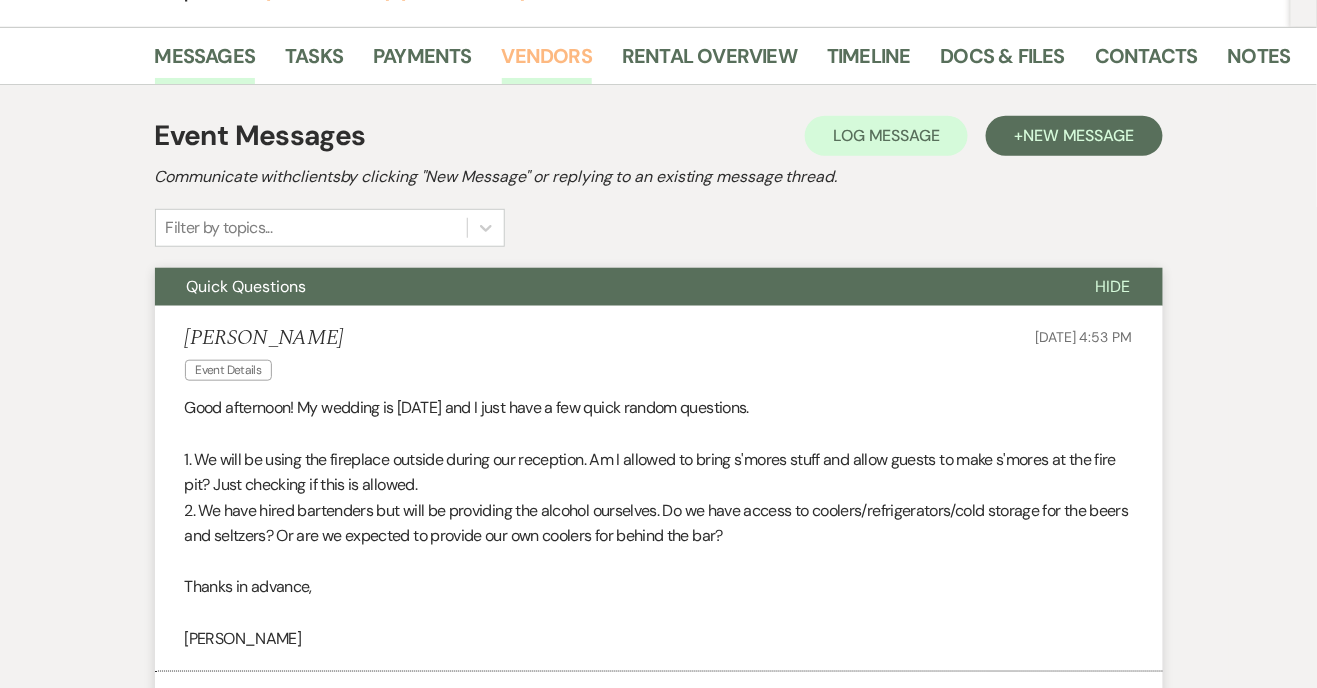 click on "Vendors" at bounding box center (547, 62) 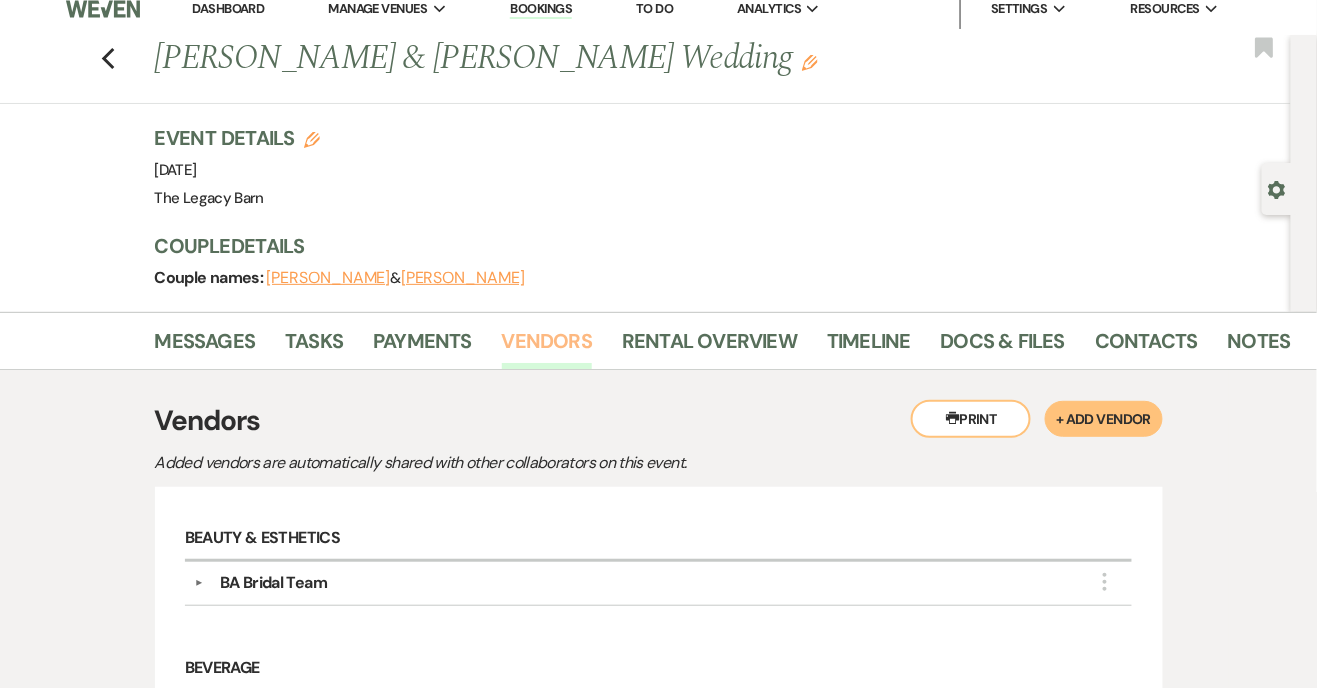 scroll, scrollTop: 0, scrollLeft: 0, axis: both 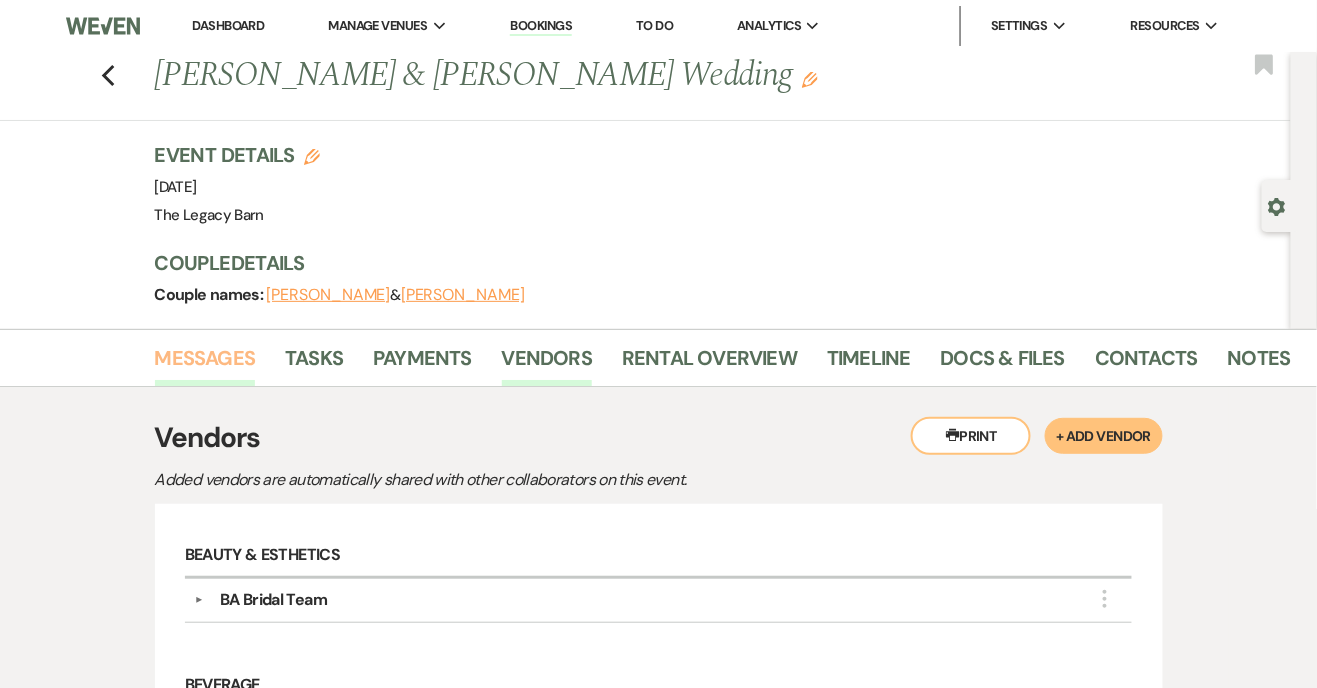 click on "Messages" at bounding box center (205, 364) 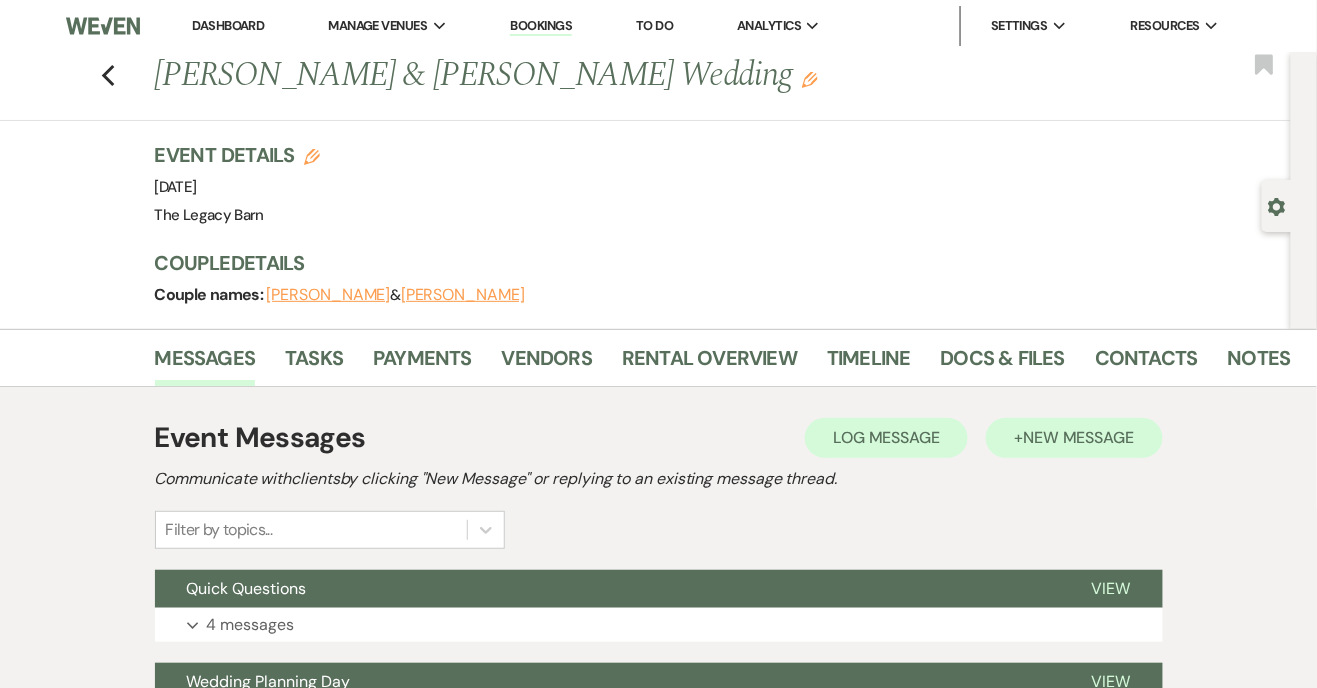 click on "New Message" at bounding box center (1078, 437) 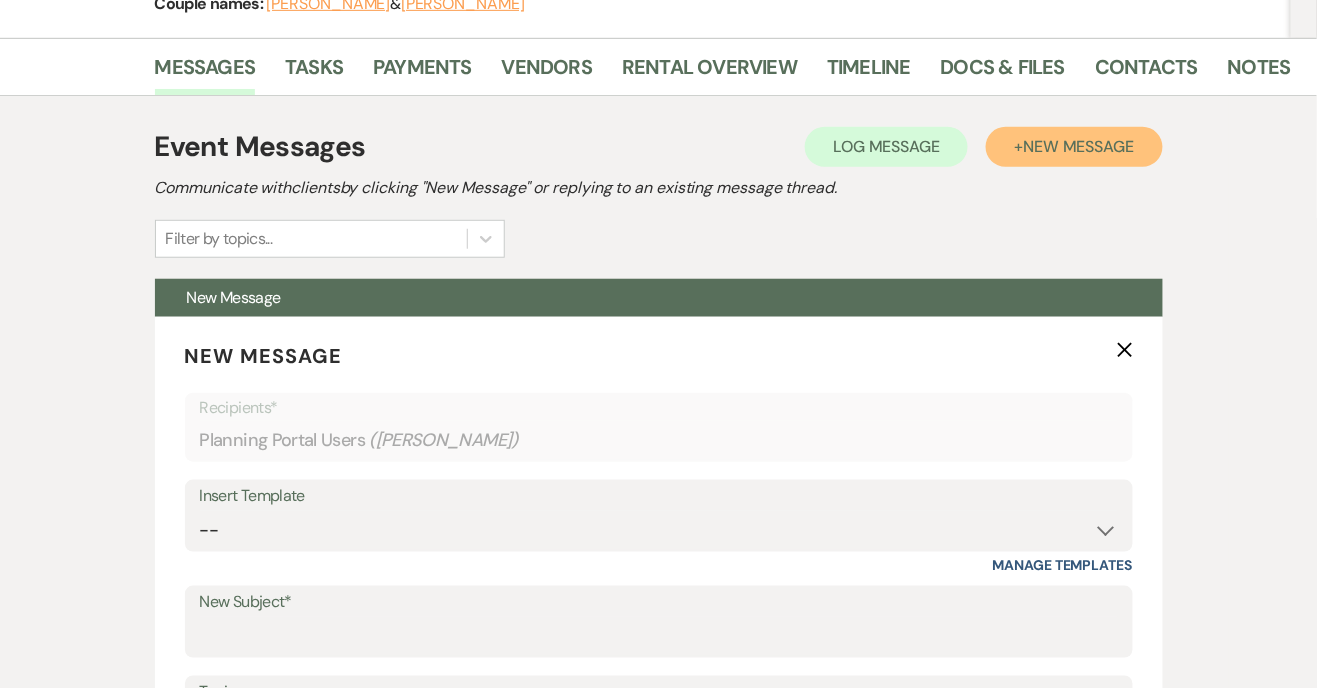 scroll, scrollTop: 292, scrollLeft: 0, axis: vertical 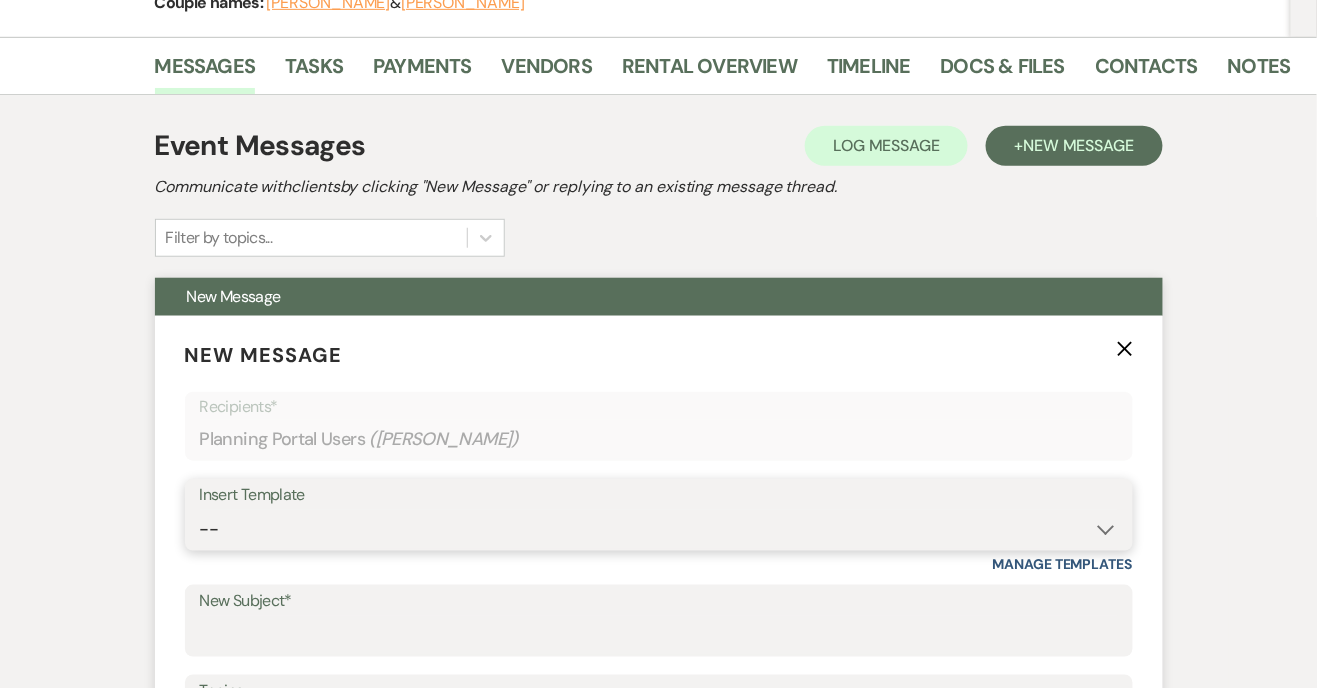 click on "-- Documents for Conversion Planning Portal Introduction  Initial Inquiry Response Tour Request Response Follow Up After Tour Contract MASTER 2nd Tour Request Response Initial Inquiry for Other Events Response Invoice for Rental Agreement Existing bookings Weven Planning Portal Introduction  Invoice for Rental Agreement for already booked couples Vendor Response Copy of Contract for Review 2nd or 3rd Follow Up After Tour Facebook Group Payment Received Task Reminder The Details More Dates Available! Week of Wedding Linen Invoice Access codes Payment Reminder  Venmo info To Do List Planning Portal Introduction - Corporate event  Linens Tour Dates Added Scheduling Link Access codes Day-Of Coordination 3rd follow-up for tour request Decor Picture List and Selection Form Damage at the Venue Google review" at bounding box center [659, 529] 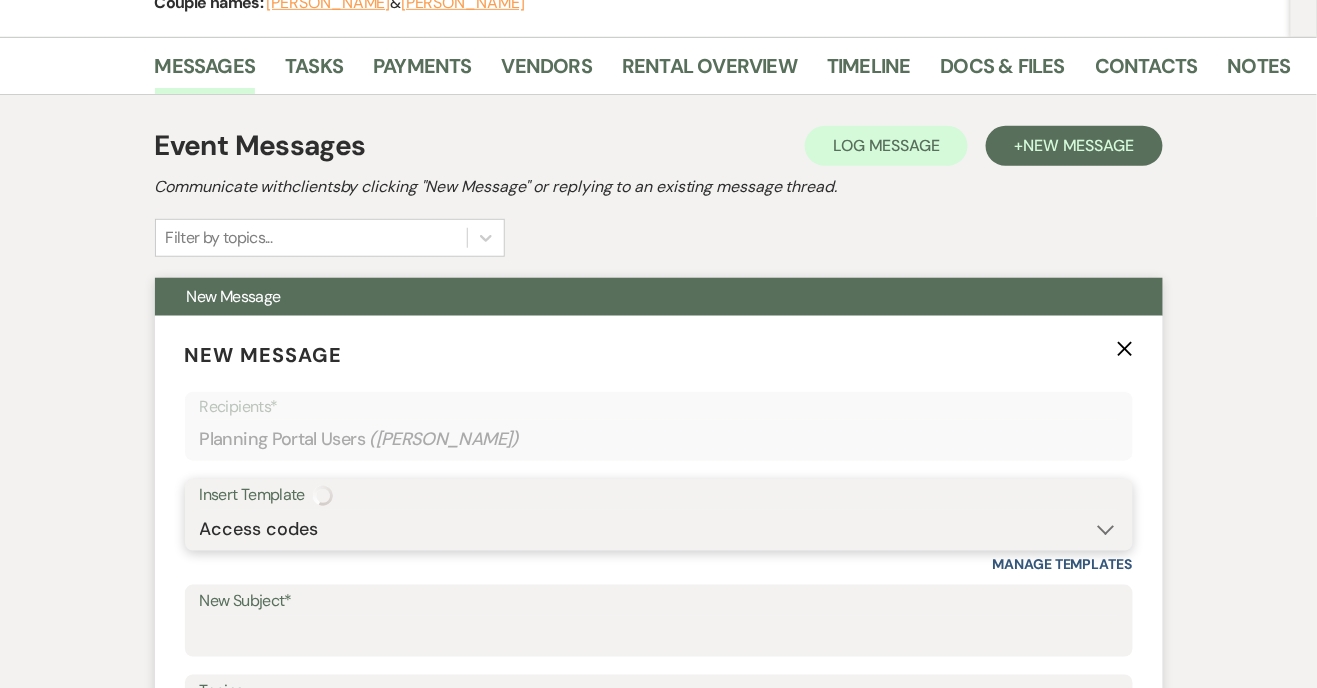 type on "Accessing the venue and other important reminders" 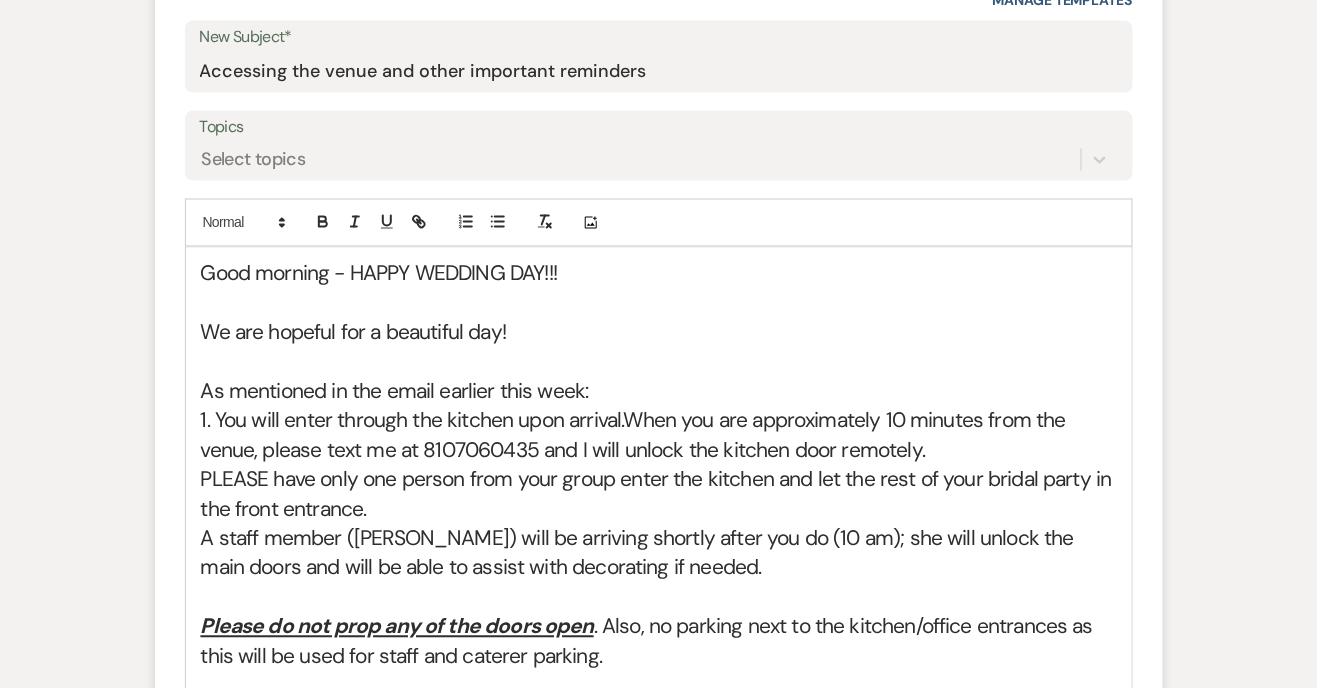 scroll, scrollTop: 861, scrollLeft: 0, axis: vertical 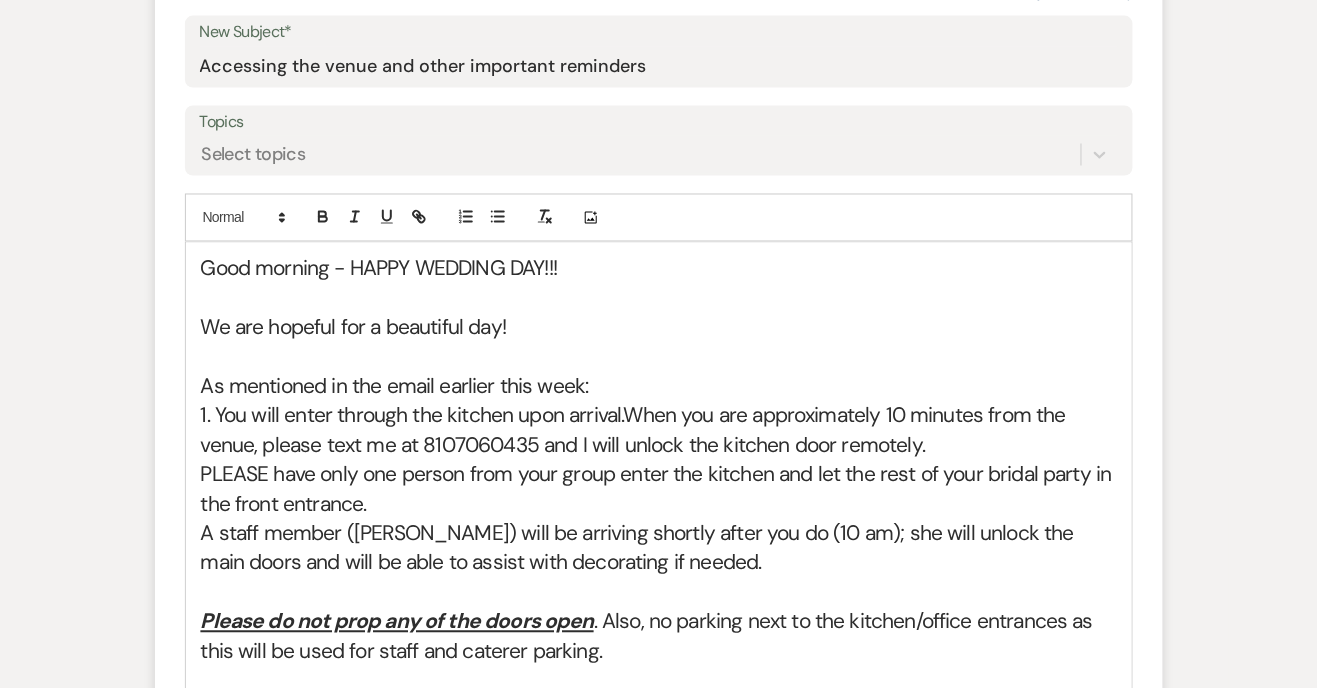click on "As mentioned in the email earlier this week:" at bounding box center [659, 387] 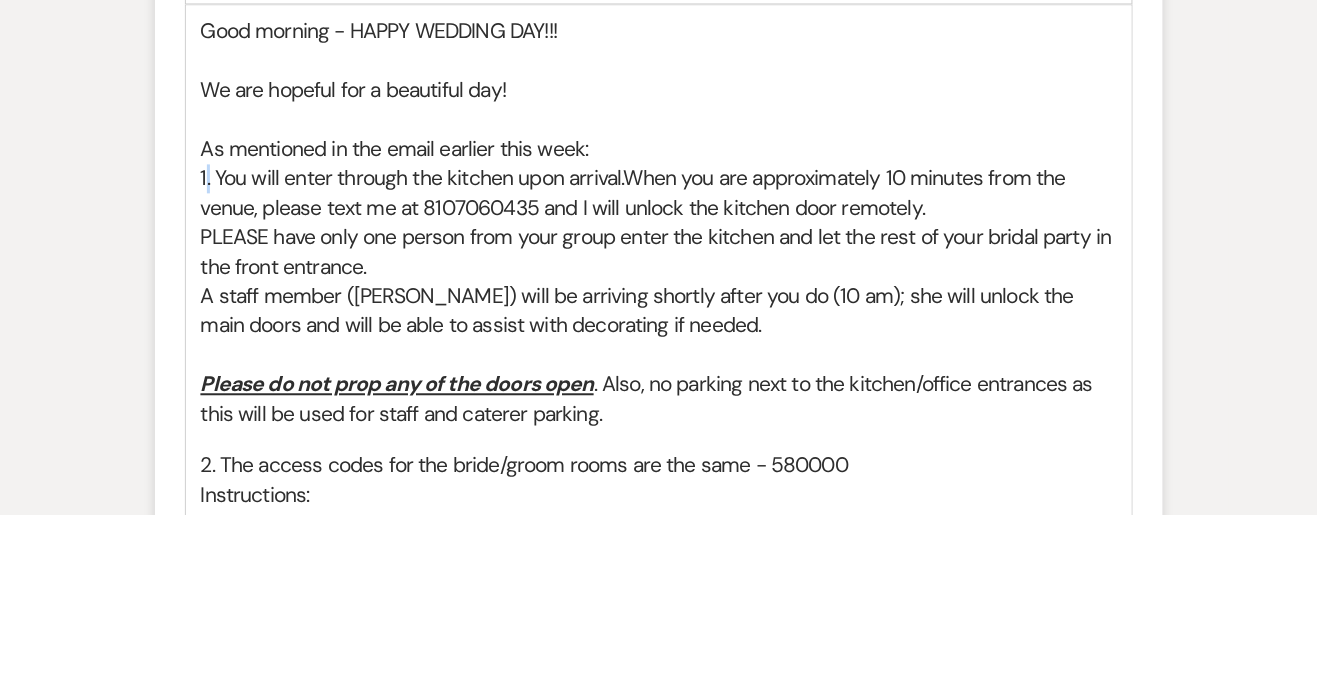 scroll, scrollTop: 925, scrollLeft: 0, axis: vertical 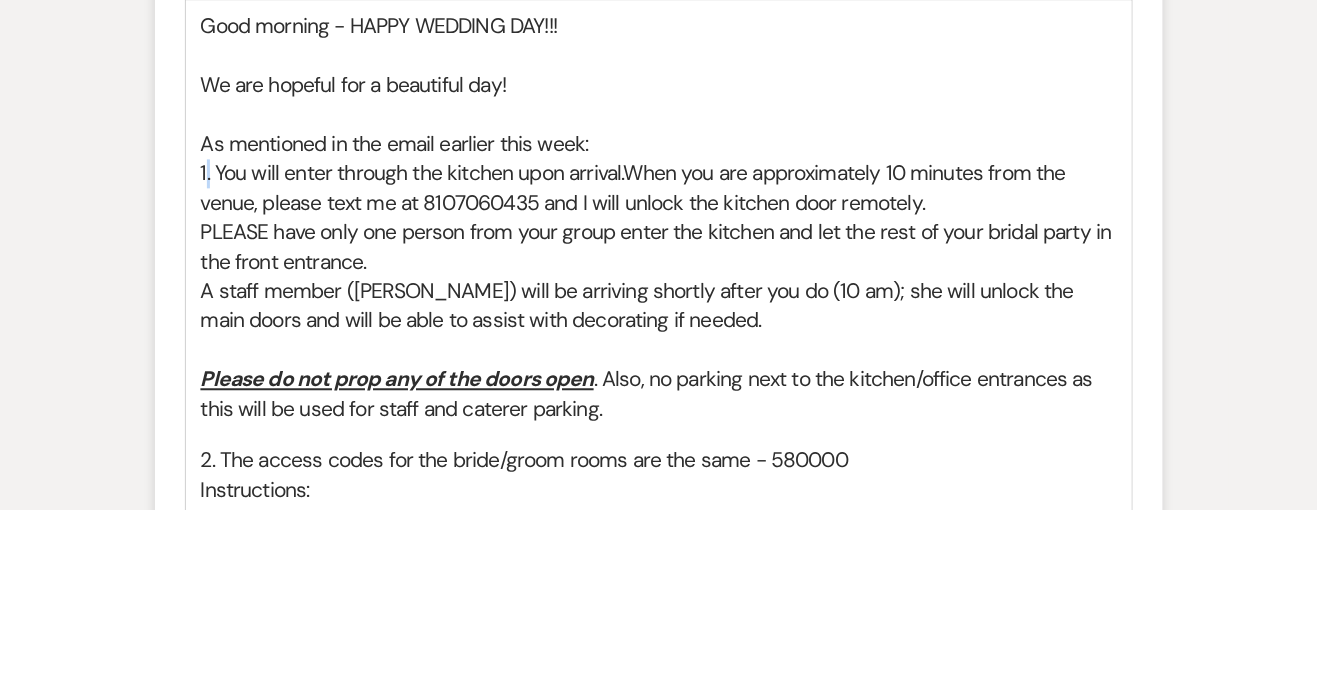 click on "As mentioned in the email earlier this week:" at bounding box center (659, 323) 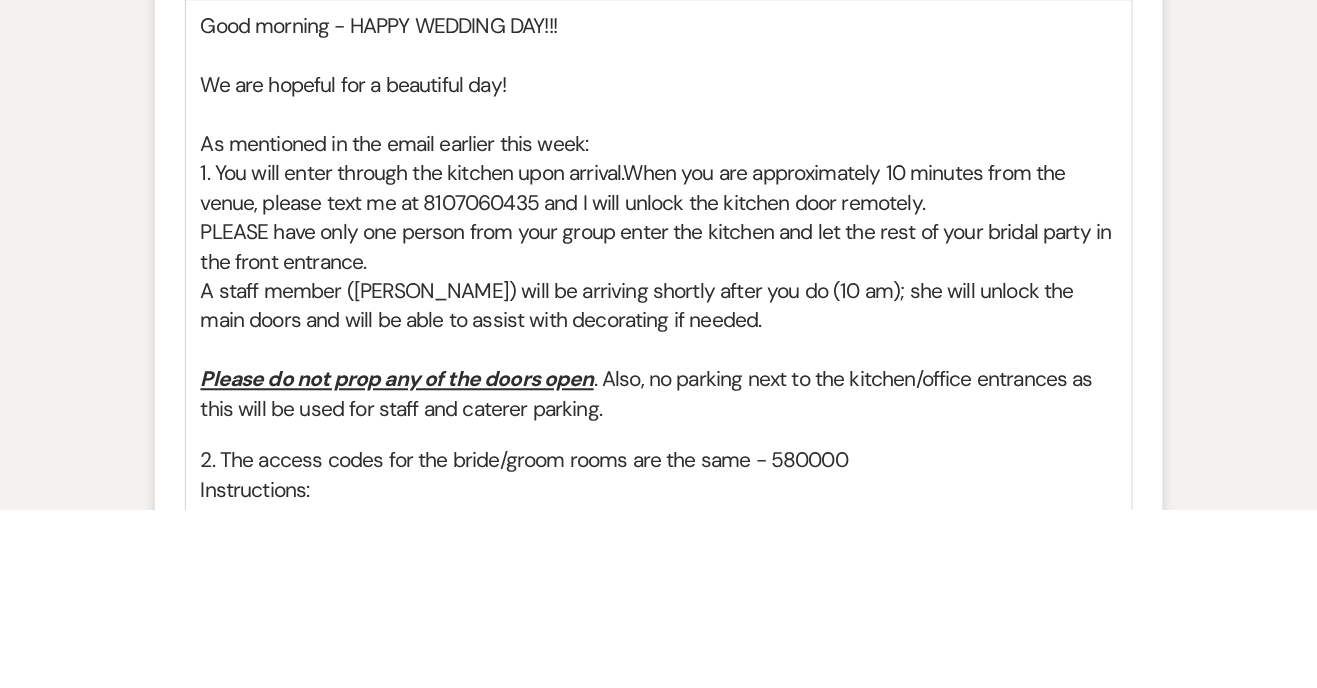 click on "As mentioned in the email earlier this week:" at bounding box center [659, 323] 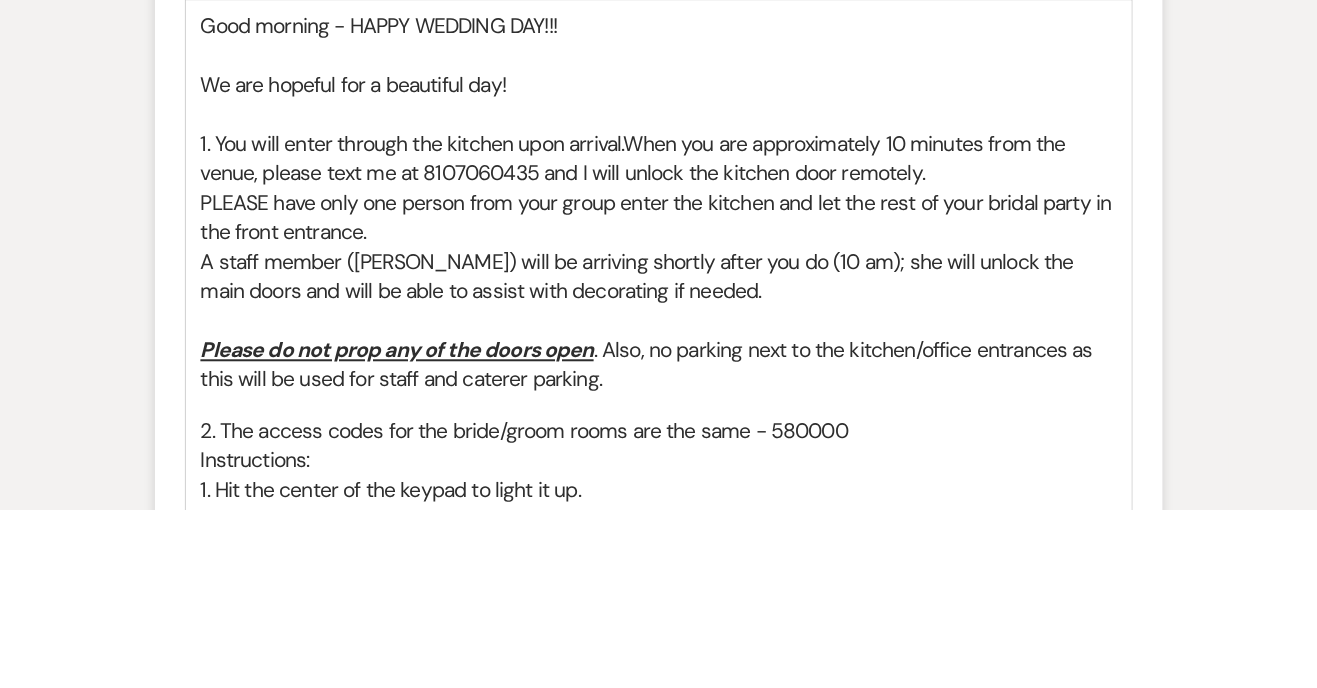 click on "A staff member (Kristine) will be arriving shortly after you do (10 am); she will unlock the main doors and will be able to assist with decorating if needed." at bounding box center [640, 455] 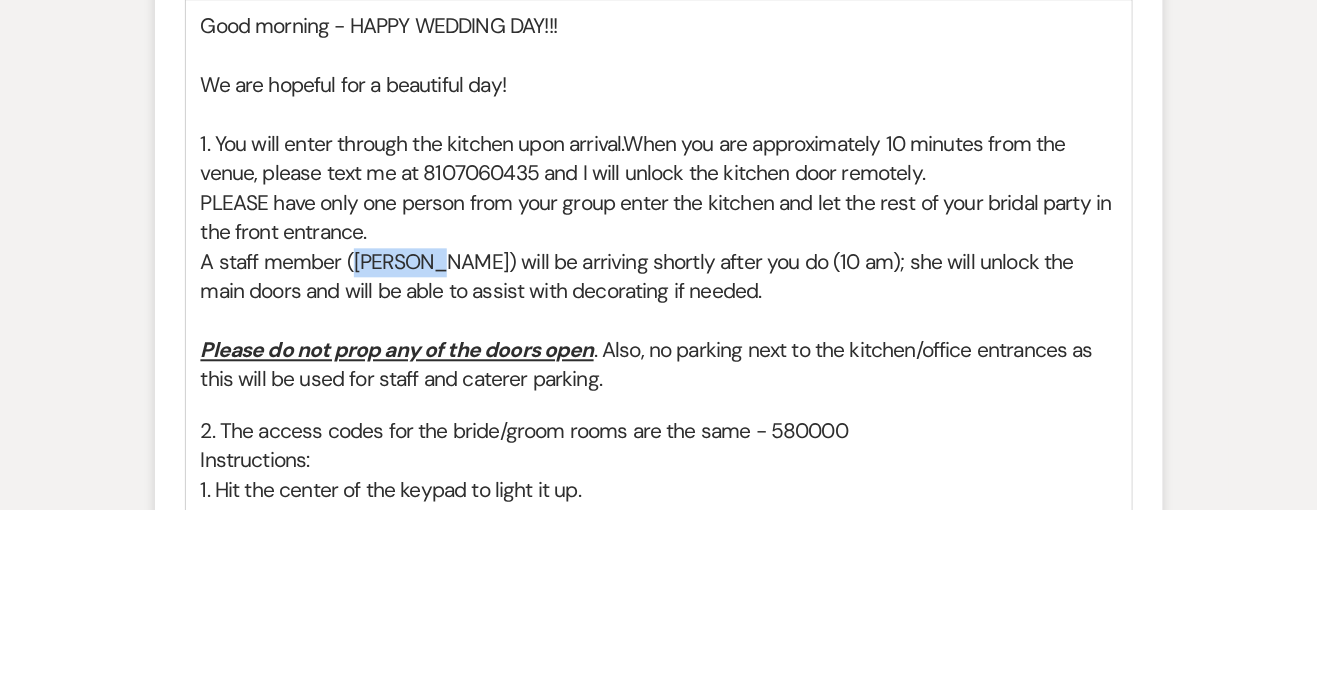 type 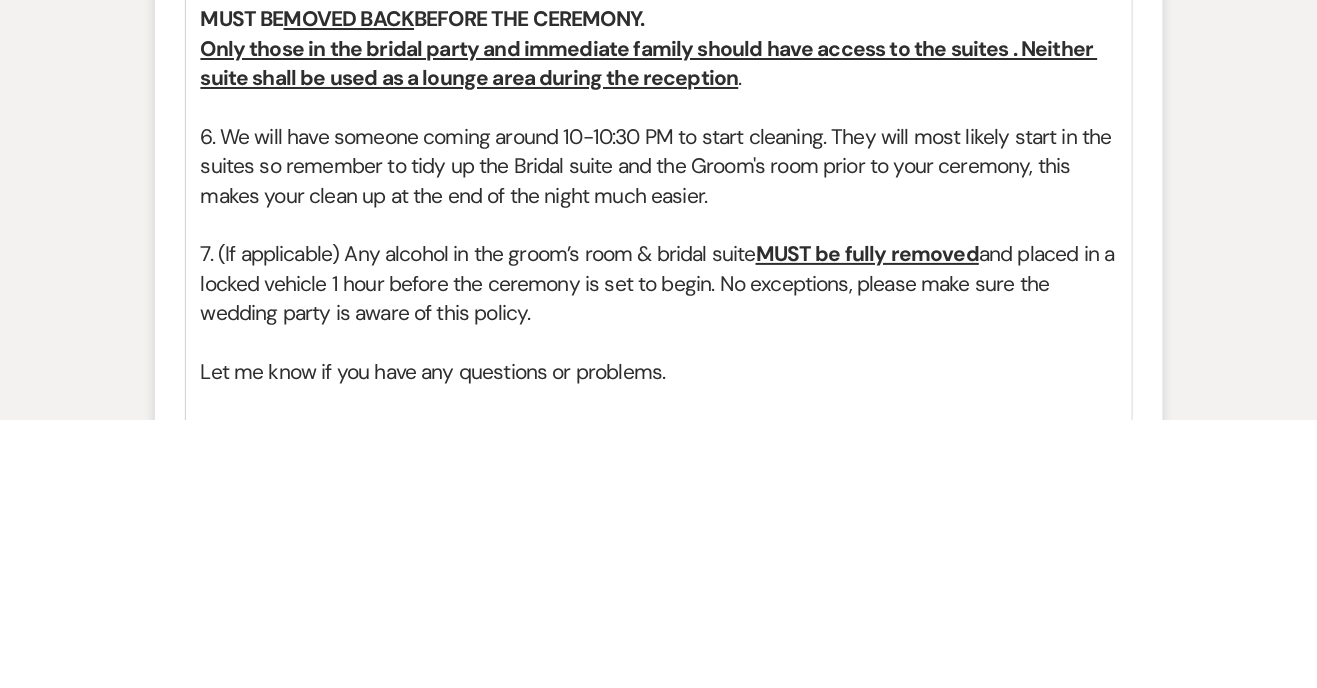 scroll, scrollTop: 1717, scrollLeft: 0, axis: vertical 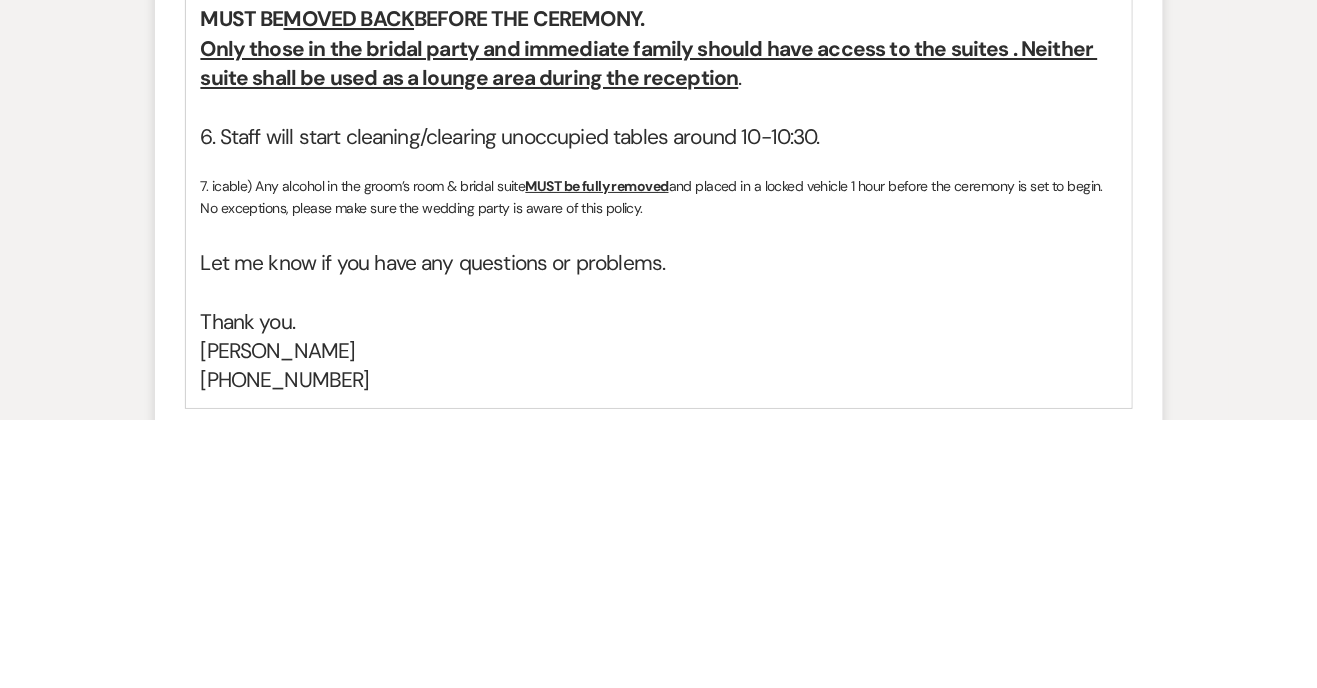 click on "and placed in a locked vehicle 1 hour before the ceremony is set to begin. No exceptions, please make sure the wedding party is aware of this policy." at bounding box center (654, 466) 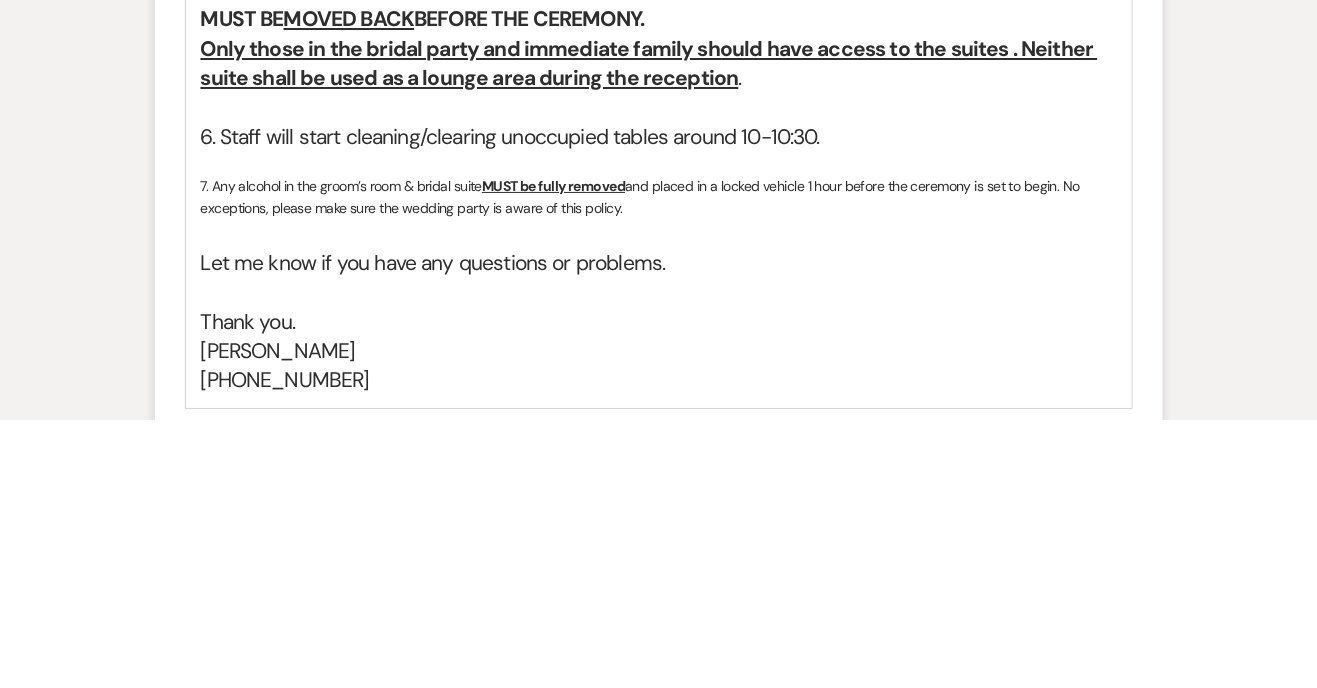 click on "Good morning - HAPPY WEDDING DAY!!! We are hopeful for a beautiful day! 1. You will enter through the kitchen upon arrival.  When you are approximately 10 minutes from the venue, please text me at 8107060435 and I will unlock the kitchen door remotely. PLEASE have only one person from your group enter the kitchen and let the rest of your bridal party in the front entrance.  A staff member (Mickey) will be arriving shortly after you do (10 am); she will unlock the main doors and will be able to assist with decorating if needed. Please do not prop any of the doors open . Also, no parking next to the kitchen/office entrances as this will be used for staff and caterer parking.  2. The access codes for the bride/groom rooms are the same - 580000 Instructions: 1. Hit the center of the keypad to light it up. 2. Put in the access code. 3. Hit the check mark. (If you mistype the code three times in a row, it will lock you out.) 4. The Legacy Barn WIFI password is (case sensitive) Iloveweddings.  5.   MOVED BACK ." at bounding box center (659, 31) 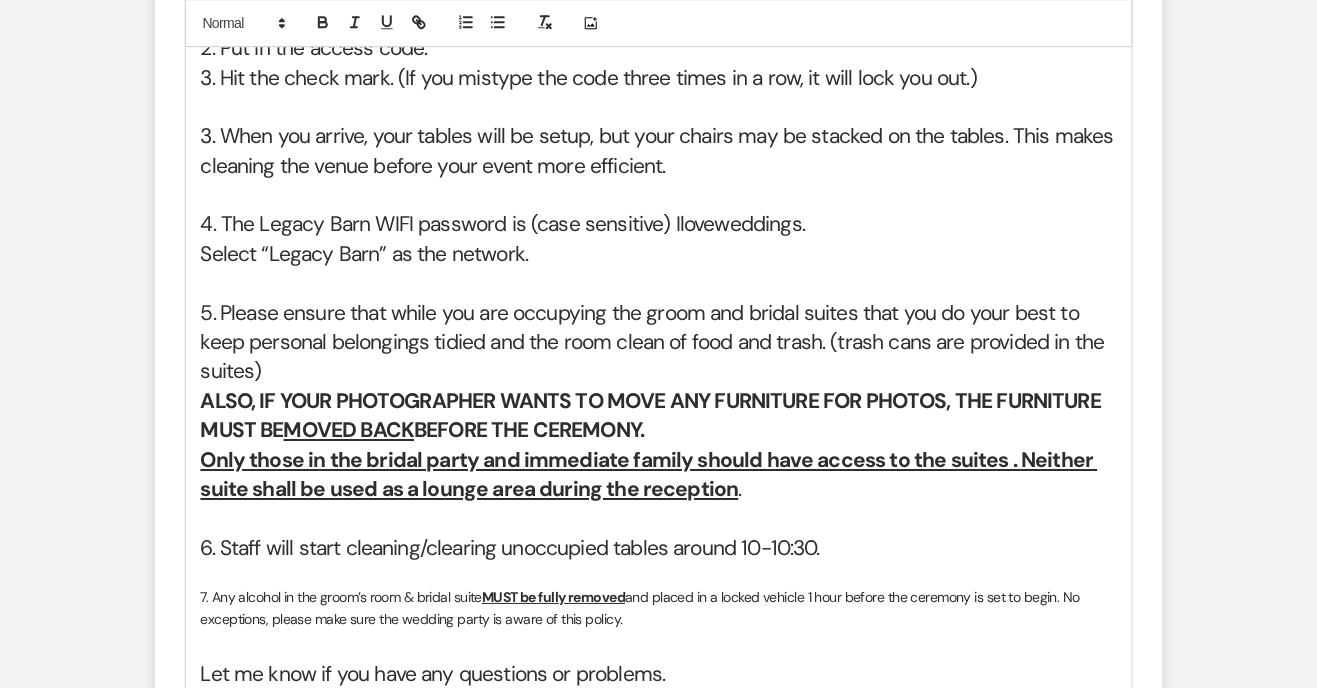 scroll, scrollTop: 1573, scrollLeft: 0, axis: vertical 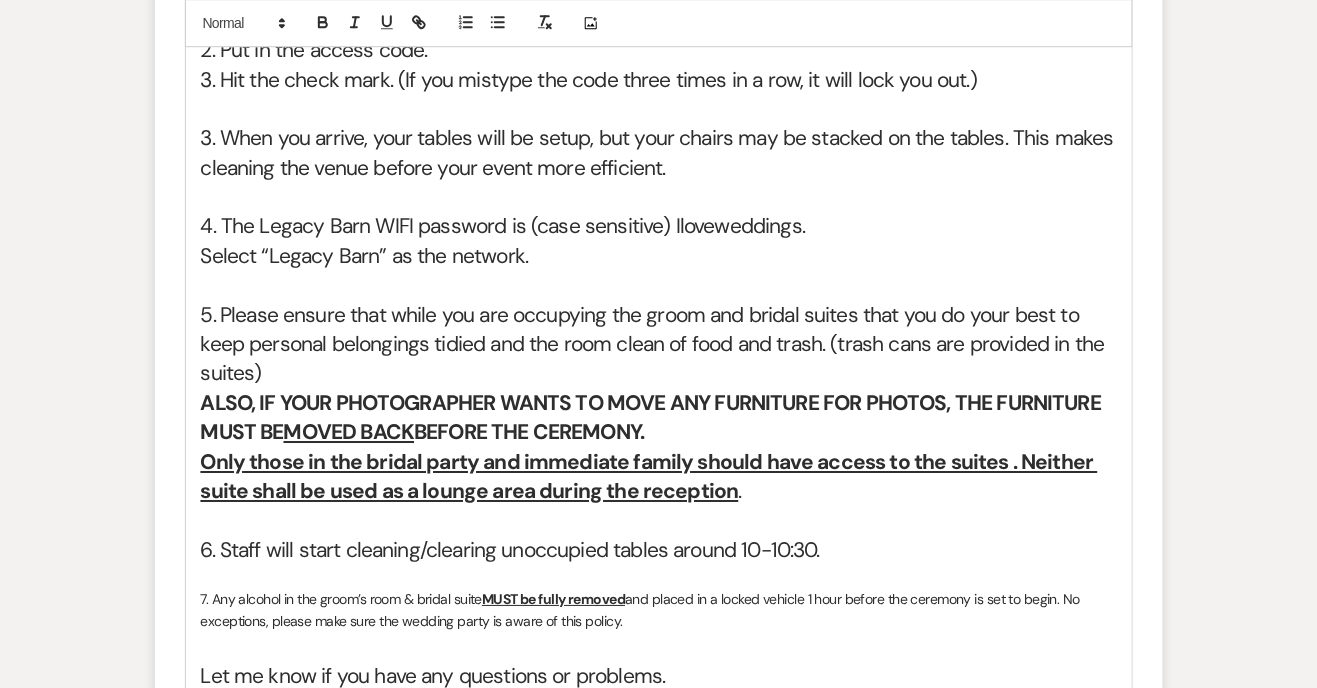 click on "Add Photo" at bounding box center (659, 24) 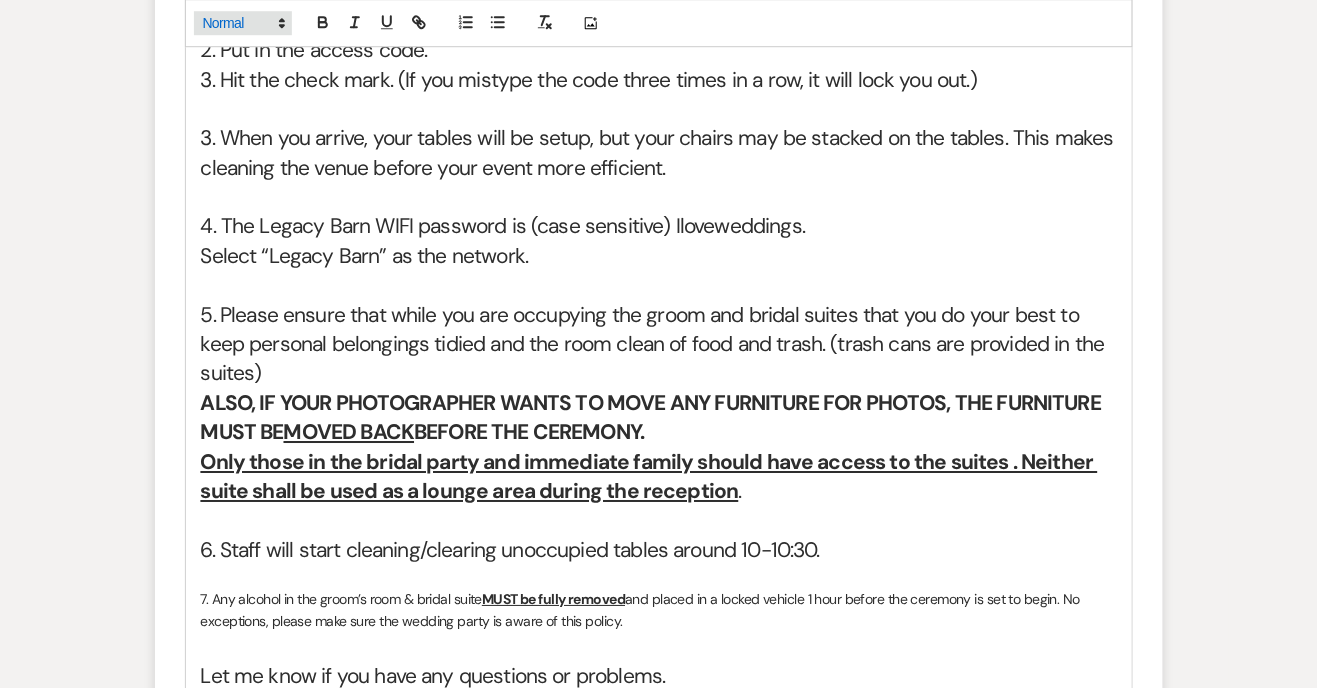 click at bounding box center [243, 24] 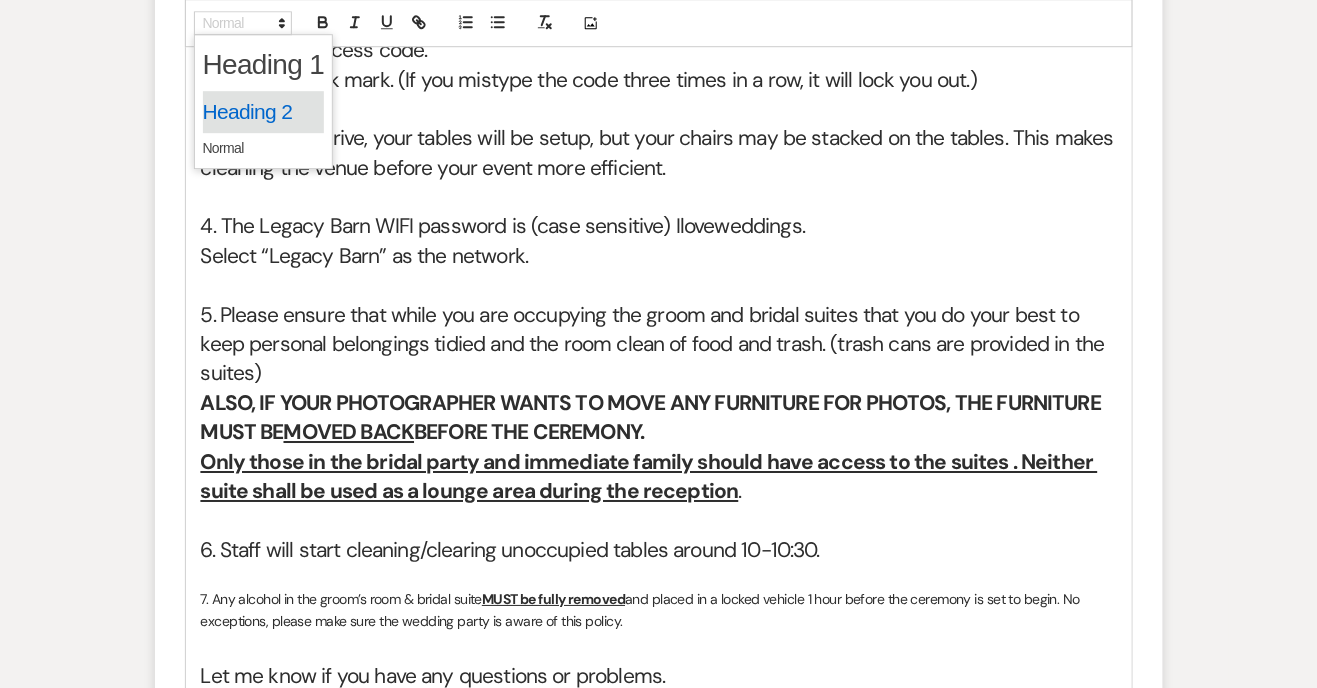 click at bounding box center [264, 113] 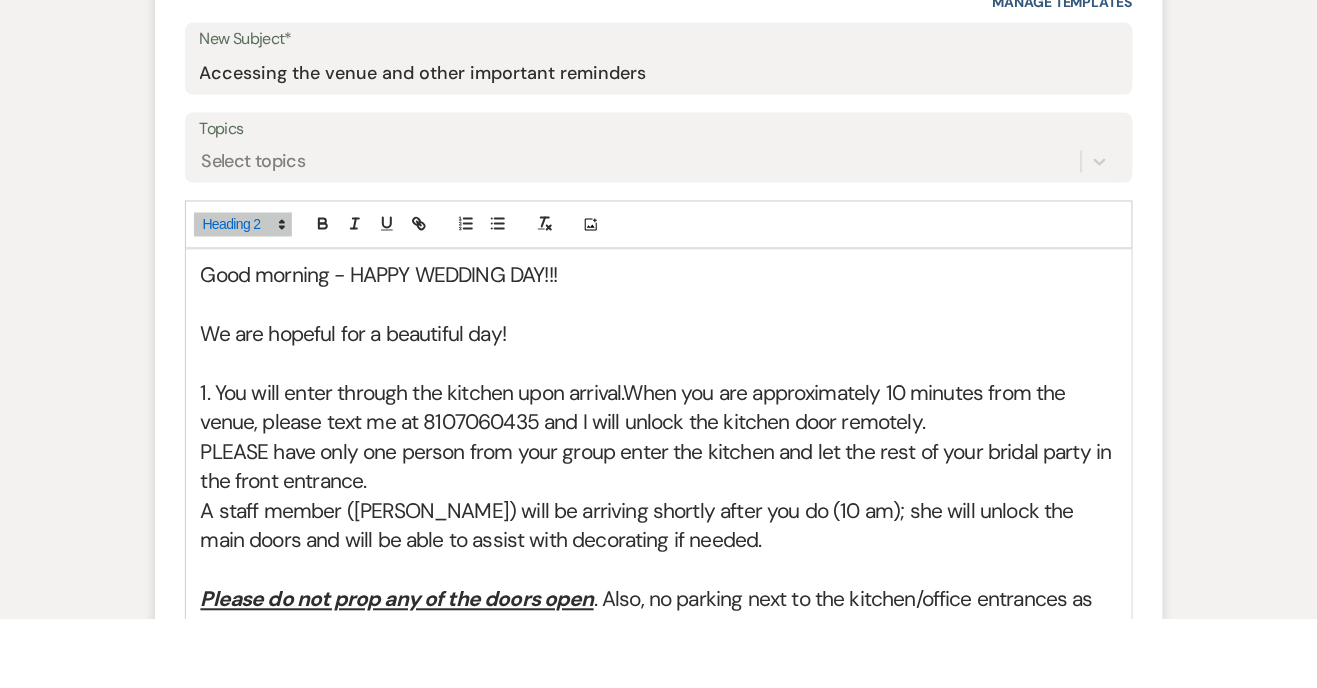 scroll, scrollTop: 1563, scrollLeft: 0, axis: vertical 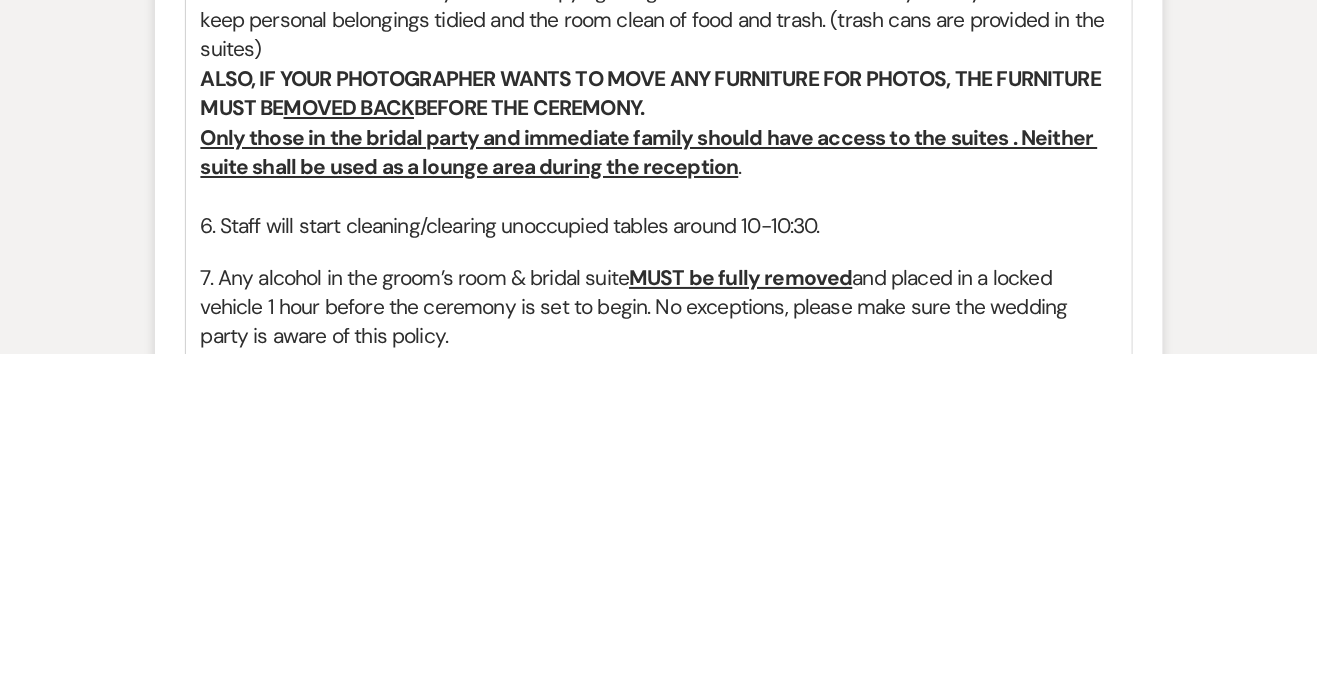 click at bounding box center (659, 530) 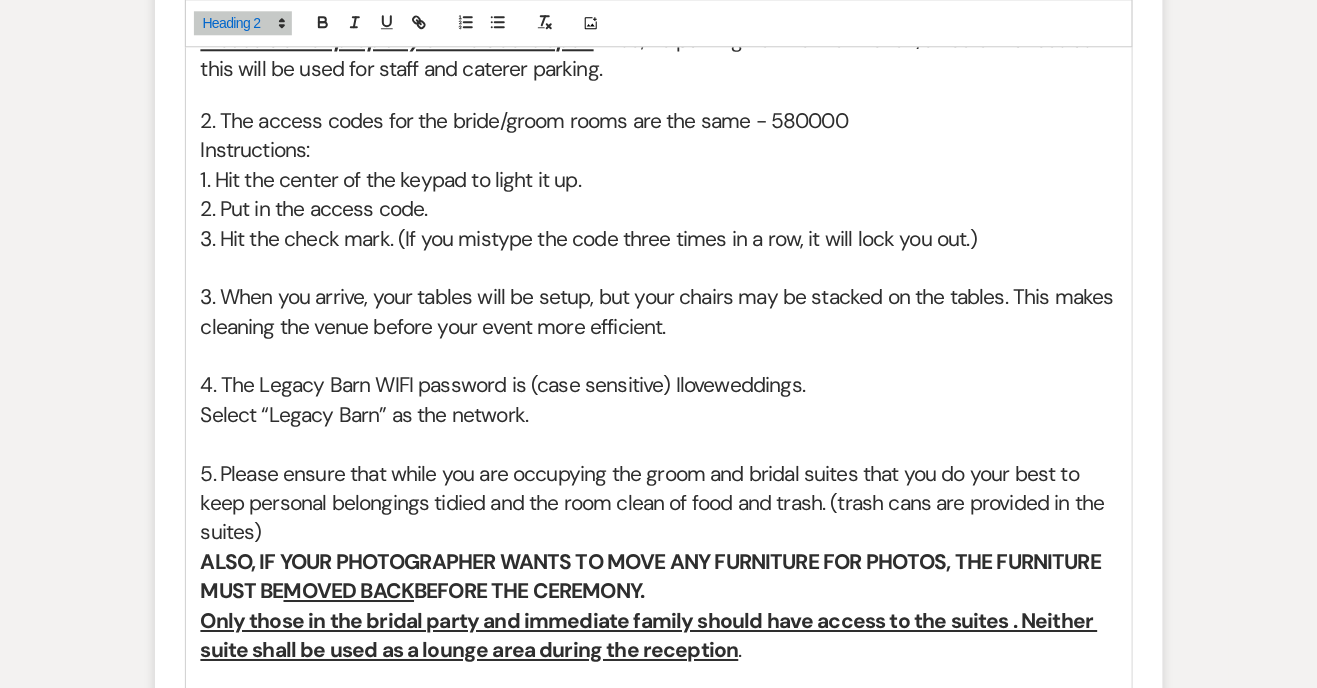 scroll, scrollTop: 1381, scrollLeft: 0, axis: vertical 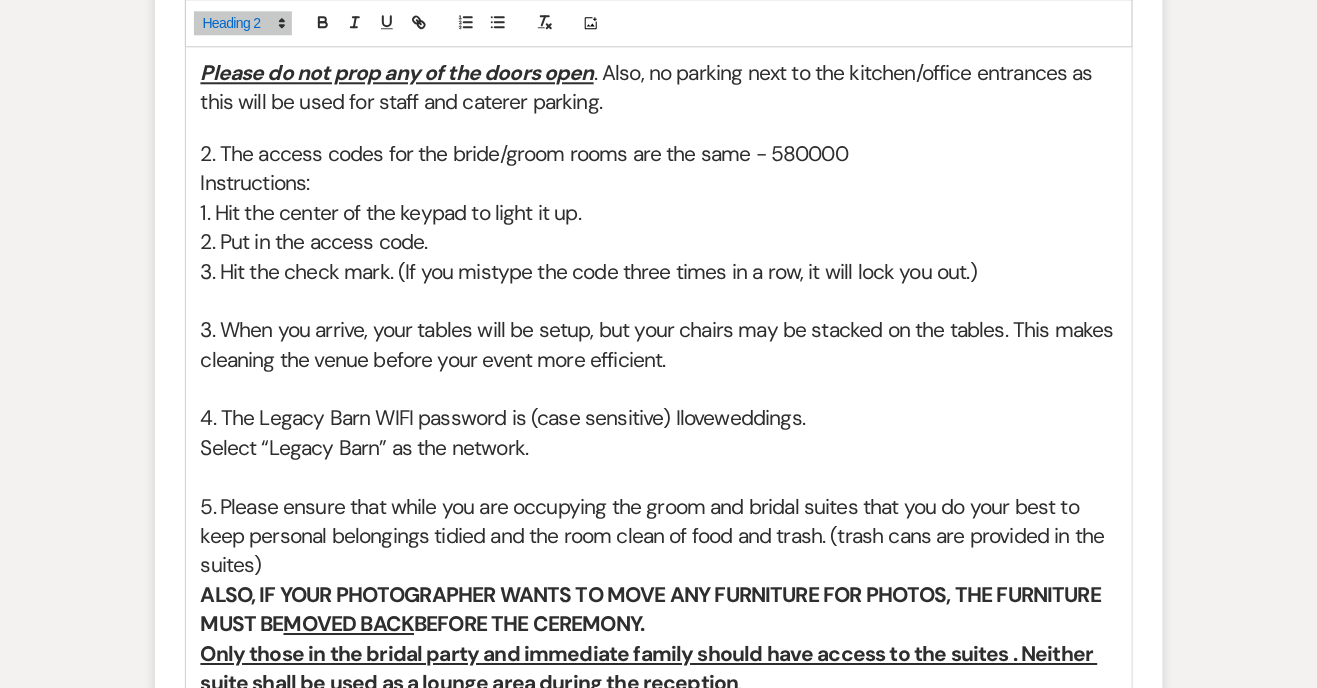click on "1. Hit the center of the keypad to light it up." at bounding box center [659, 213] 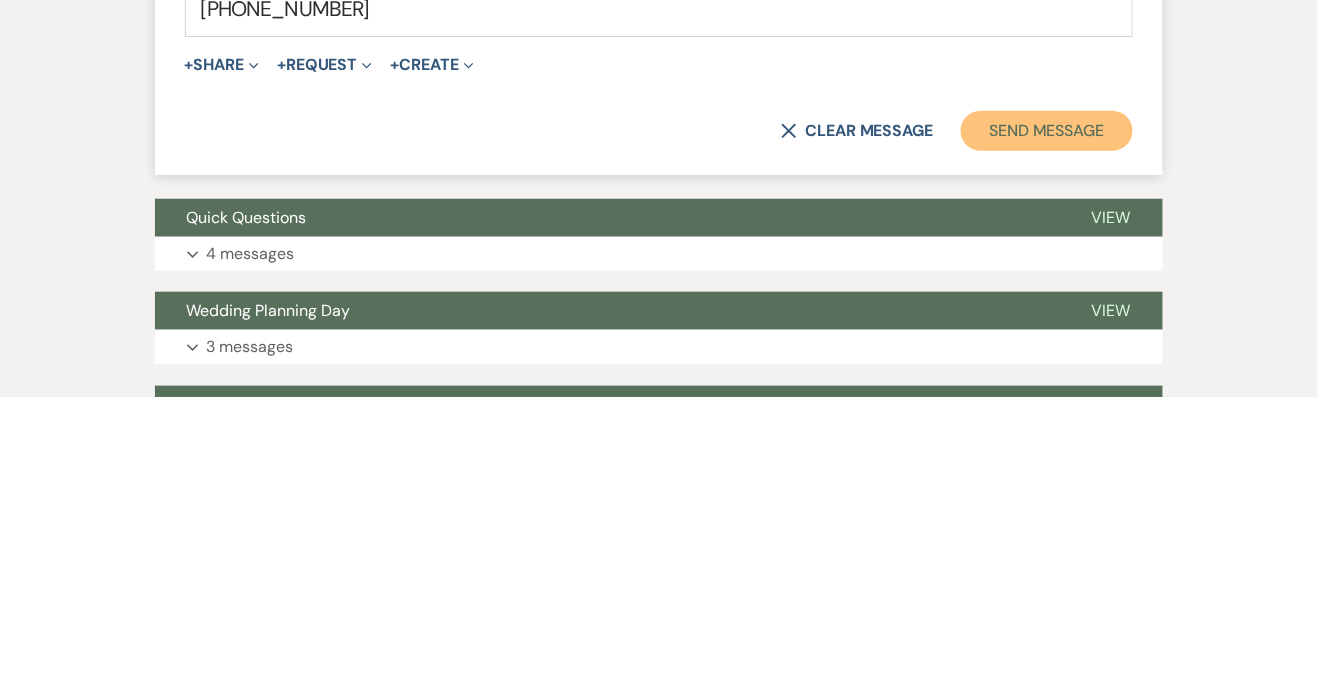 click on "Send Message" at bounding box center (1046, 422) 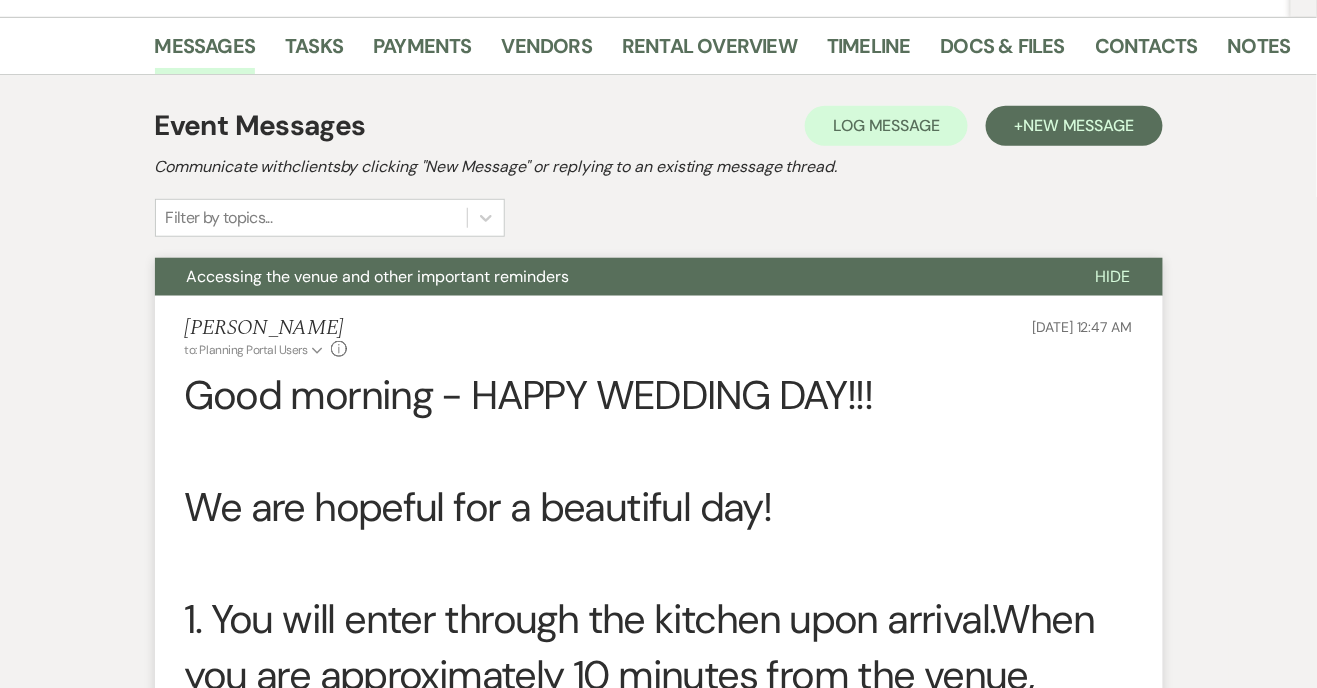 scroll, scrollTop: 0, scrollLeft: 0, axis: both 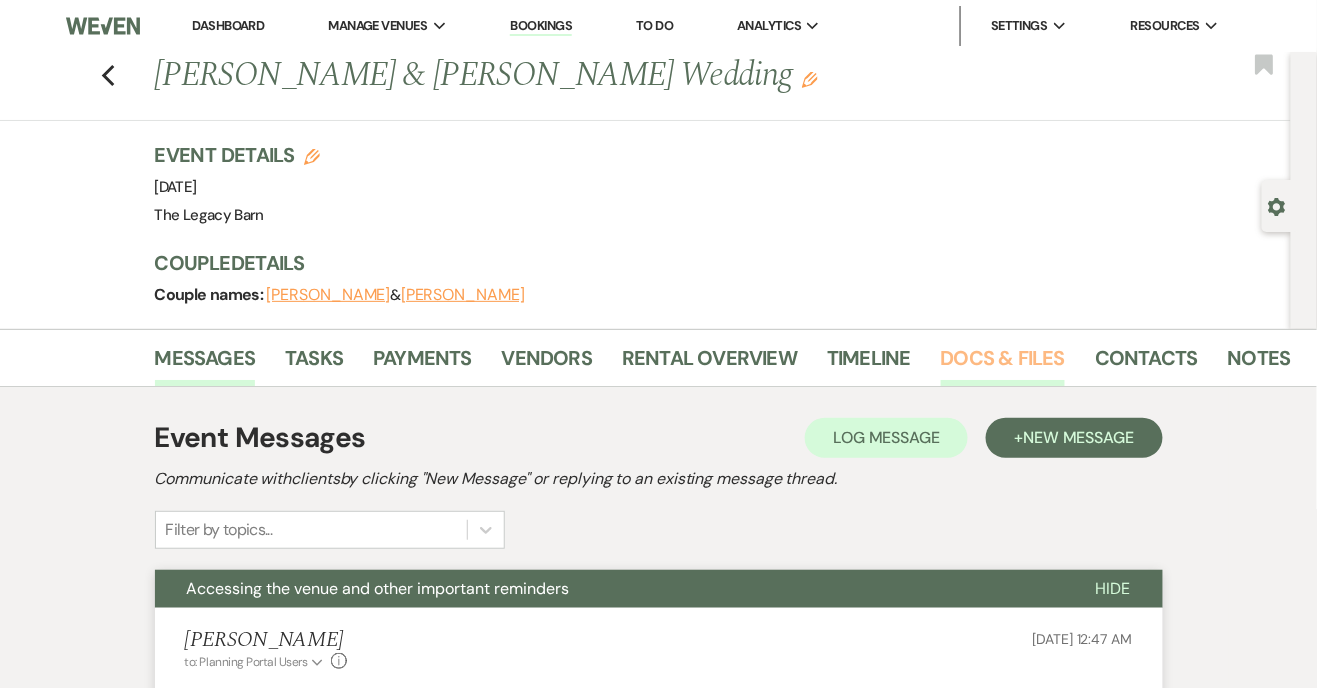 click on "Docs & Files" at bounding box center (1003, 364) 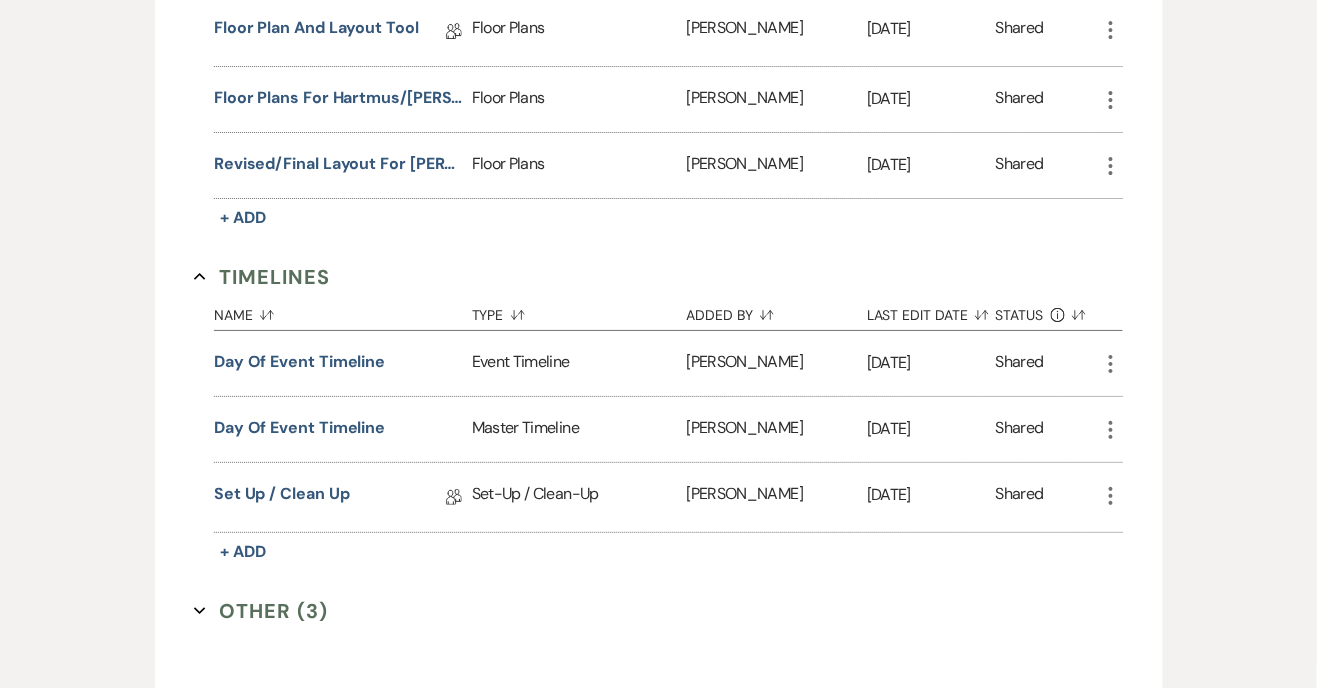scroll, scrollTop: 1880, scrollLeft: 0, axis: vertical 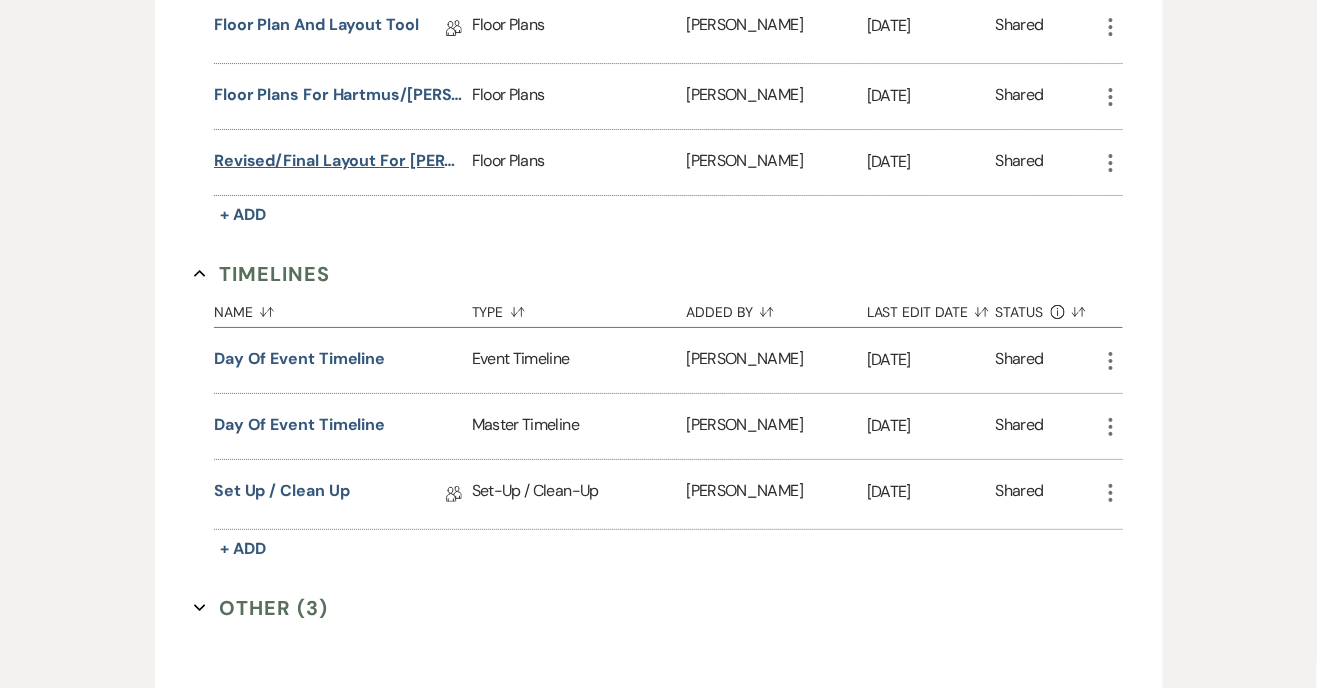 click on "Revised/Final Layout for [PERSON_NAME]/[PERSON_NAME] Wedding" at bounding box center [339, 161] 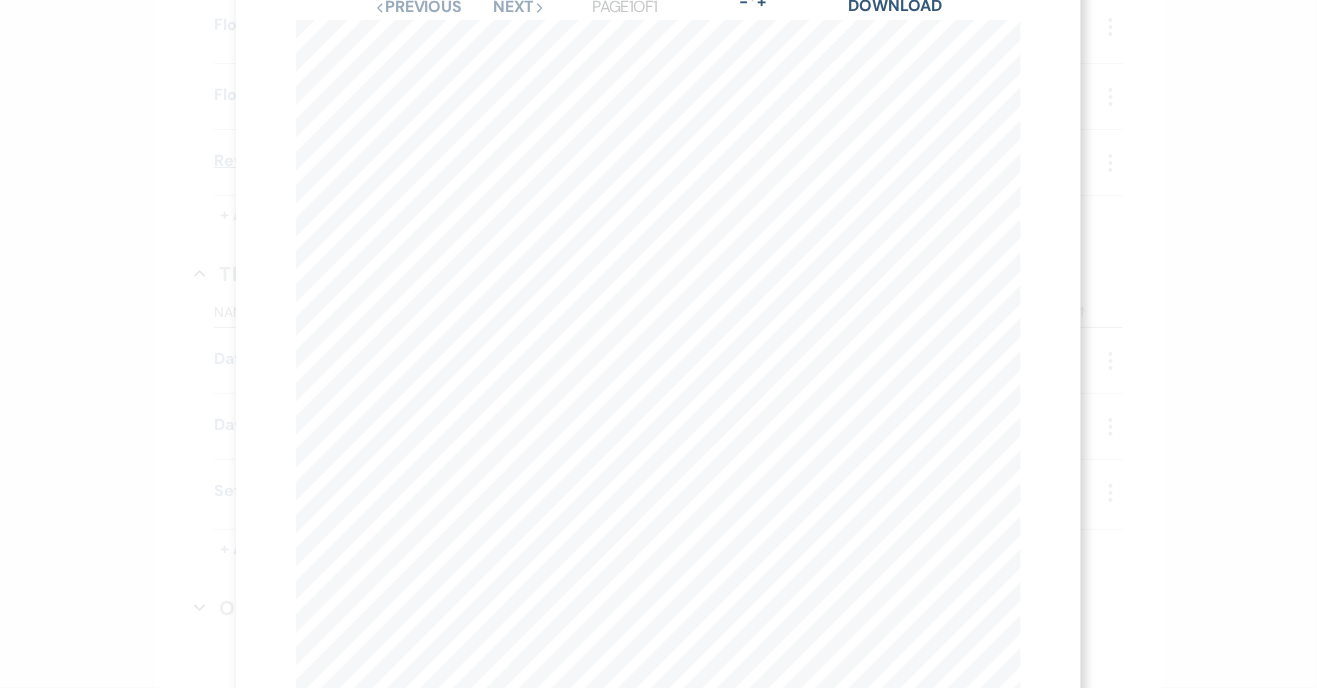 scroll, scrollTop: 0, scrollLeft: 0, axis: both 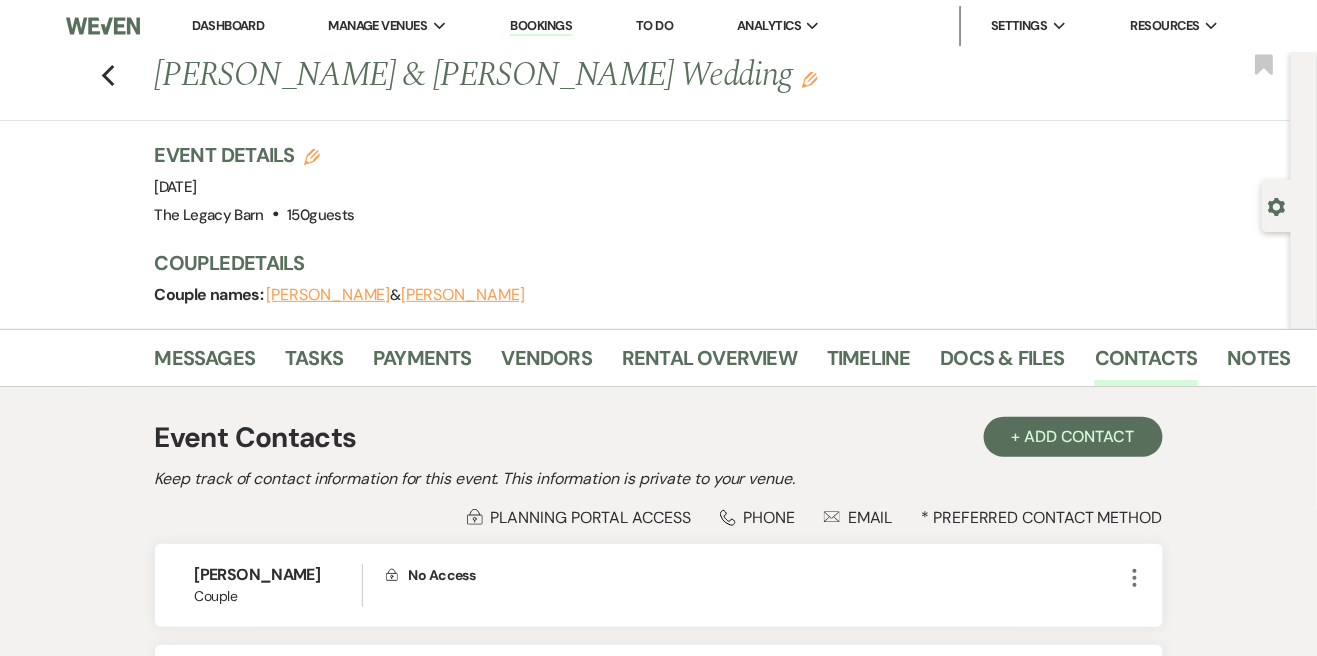 click on "Dashboard" at bounding box center (228, 25) 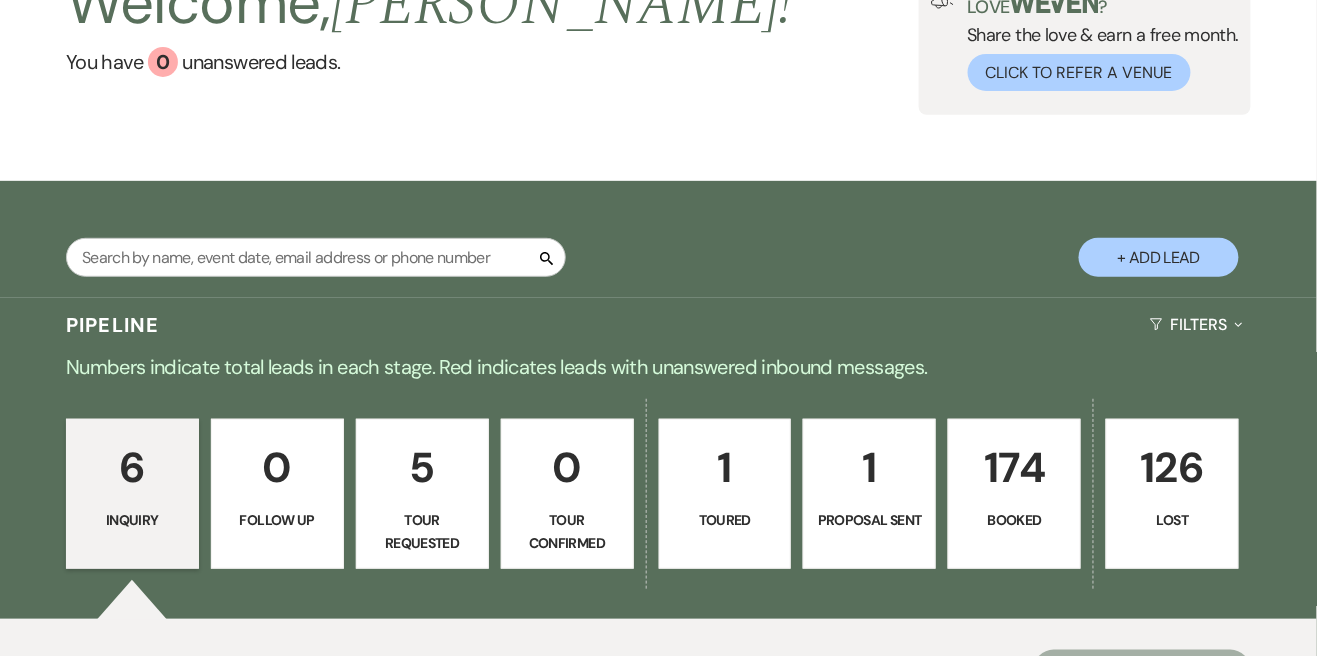 scroll, scrollTop: 158, scrollLeft: 0, axis: vertical 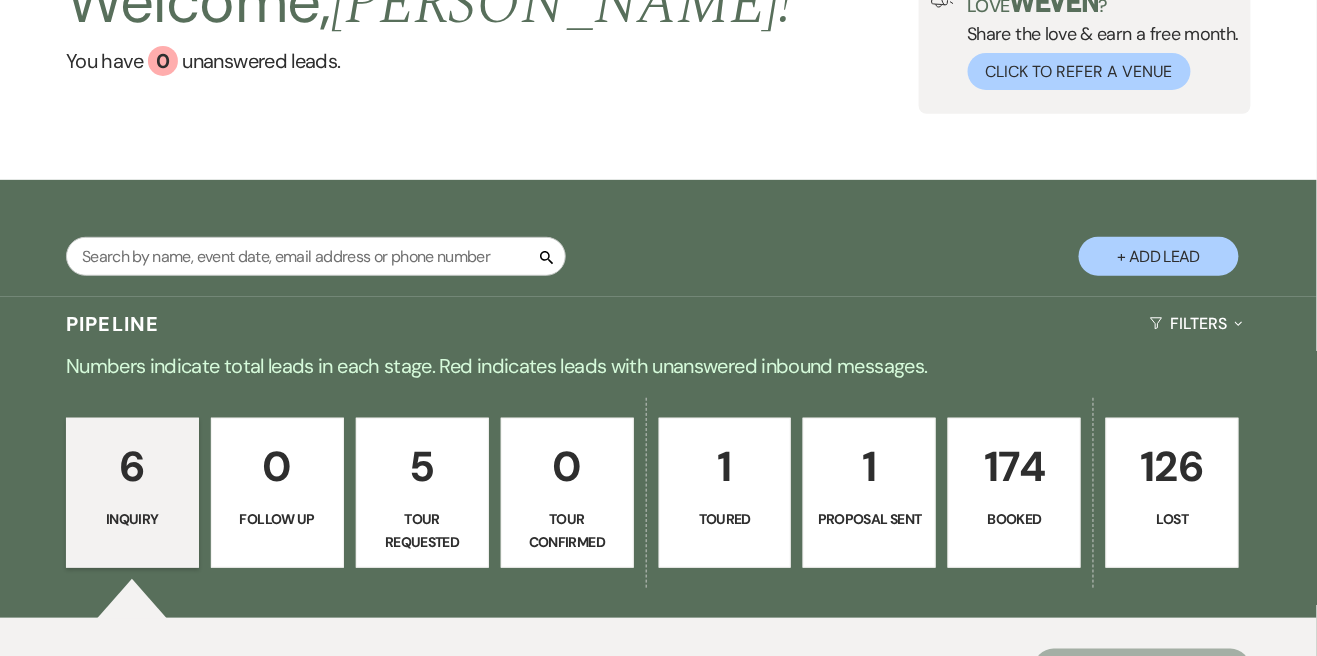 click on "174" at bounding box center [1014, 466] 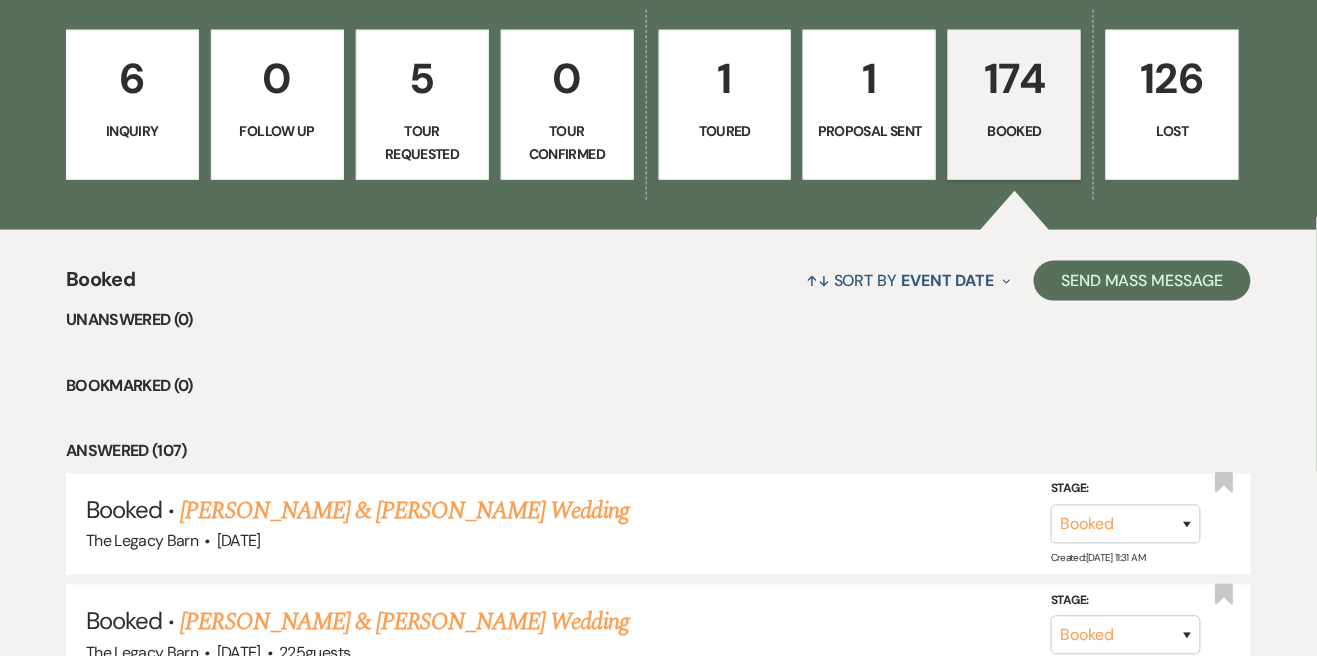 scroll, scrollTop: 548, scrollLeft: 0, axis: vertical 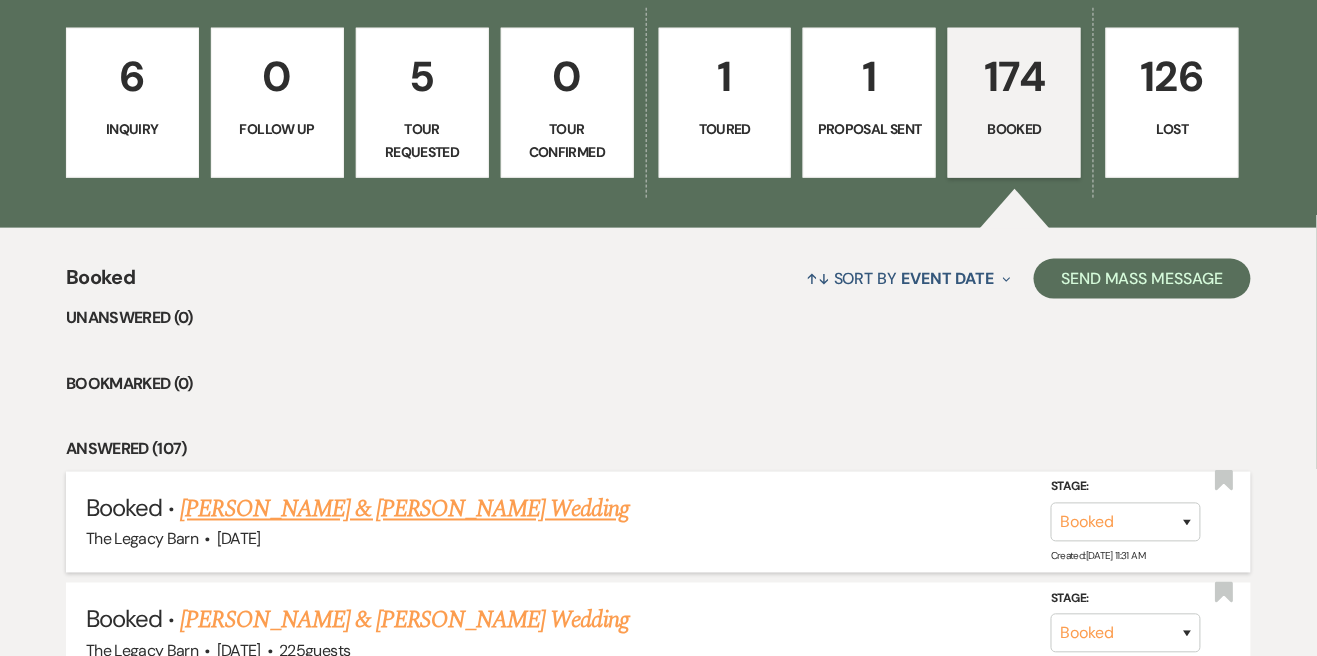 click on "[PERSON_NAME] & [PERSON_NAME] Wedding" at bounding box center [404, 510] 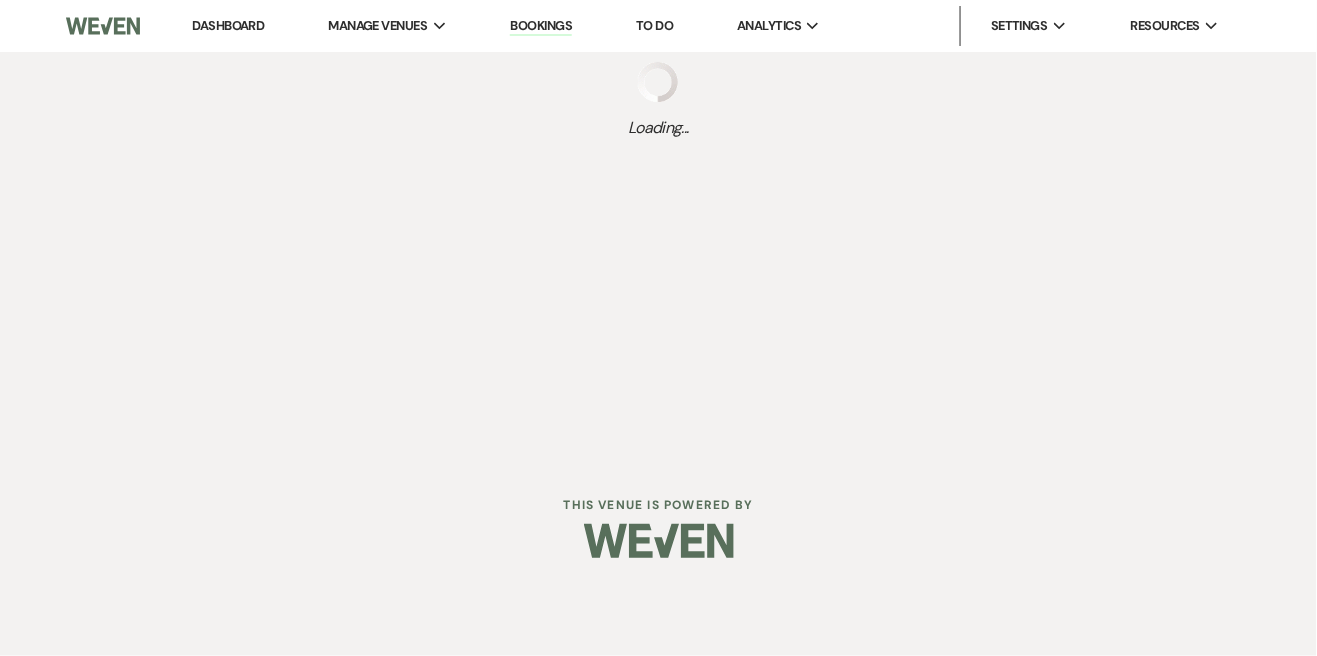 scroll, scrollTop: 0, scrollLeft: 0, axis: both 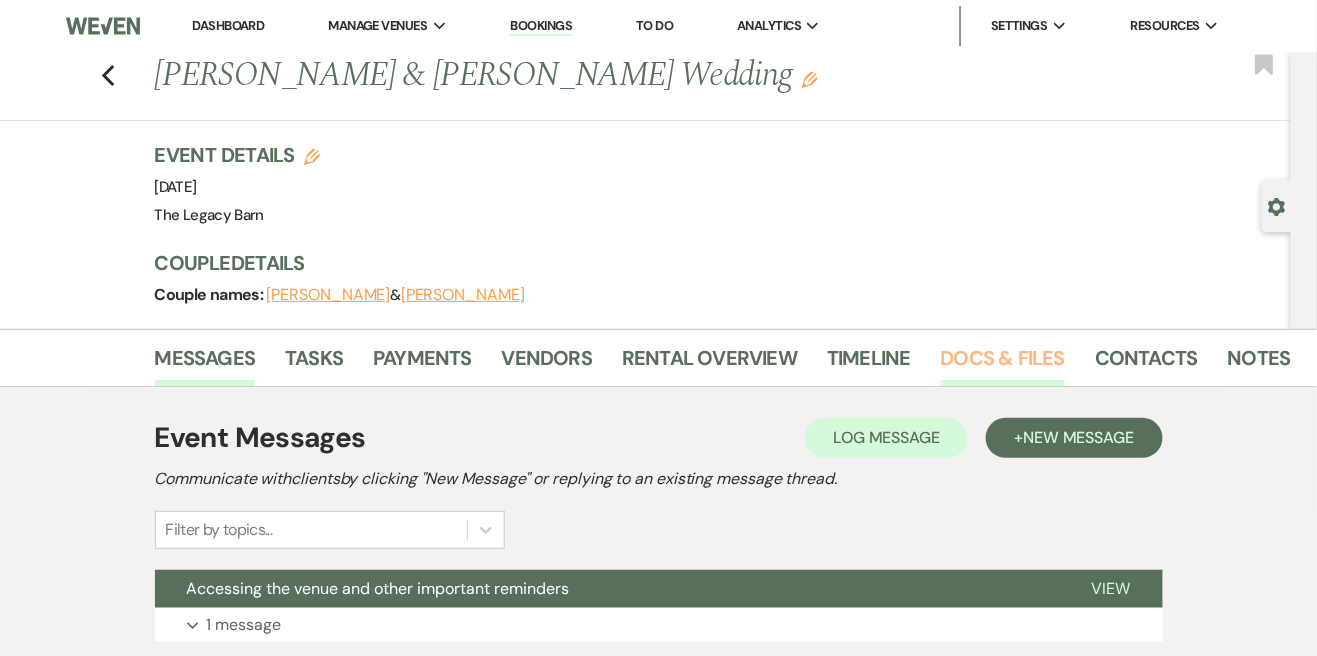 click on "Docs & Files" at bounding box center (1003, 364) 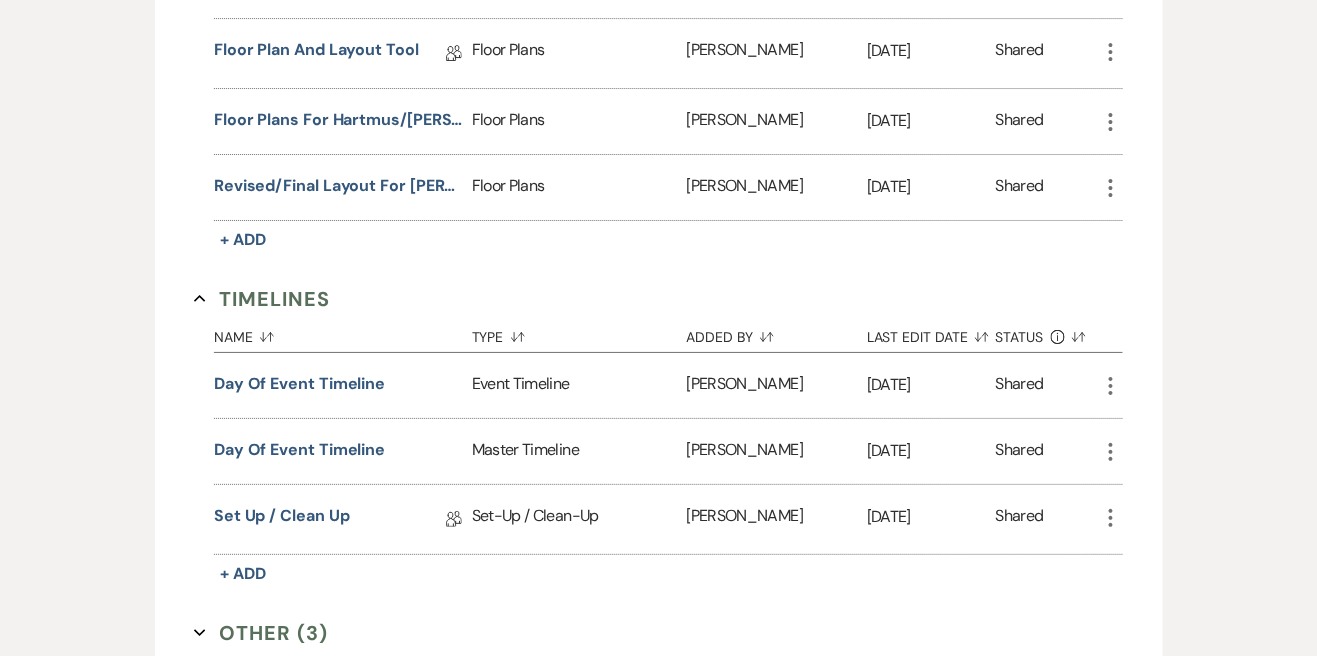 scroll, scrollTop: 1856, scrollLeft: 0, axis: vertical 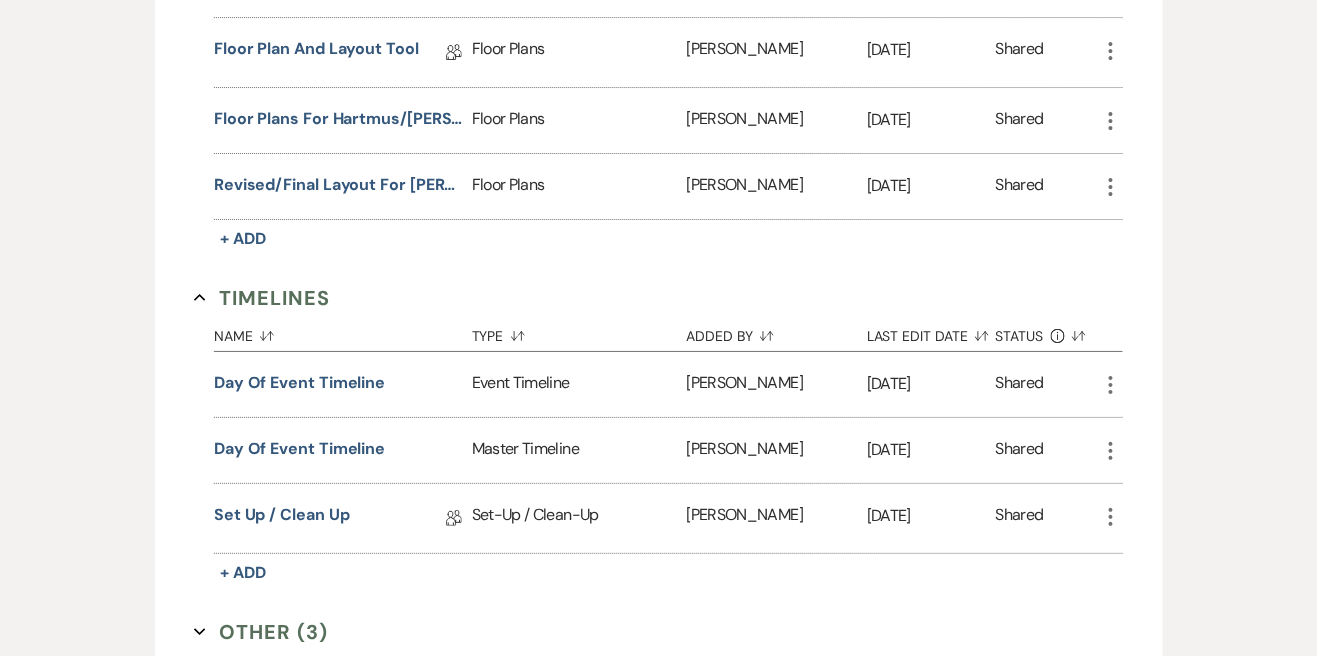 click on "Other (3) Expand" at bounding box center [261, 632] 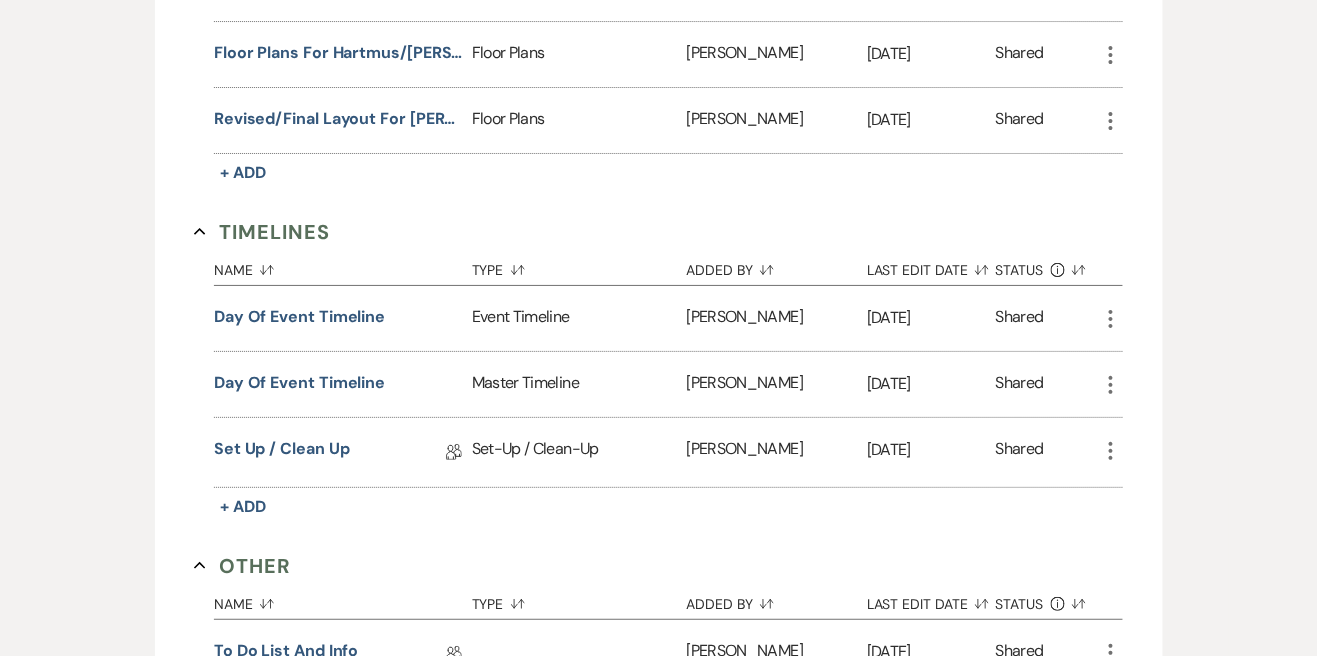 scroll, scrollTop: 1924, scrollLeft: 0, axis: vertical 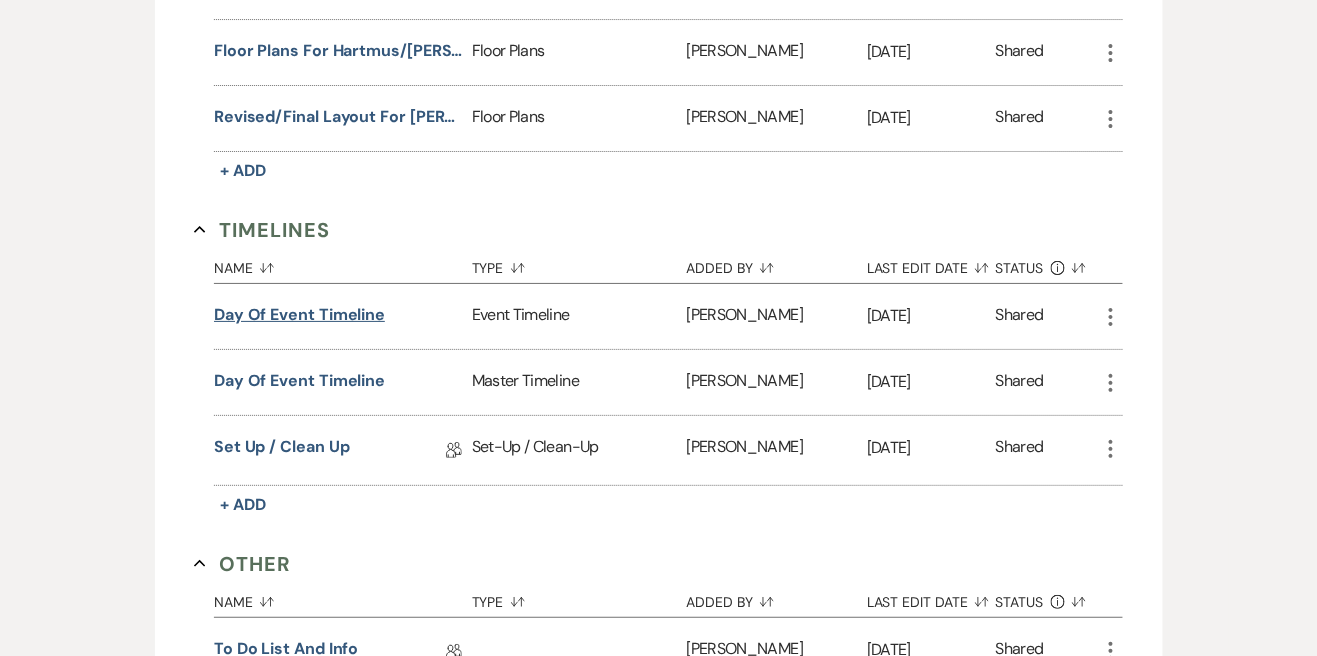 click on "Day of Event Timeline" at bounding box center [299, 315] 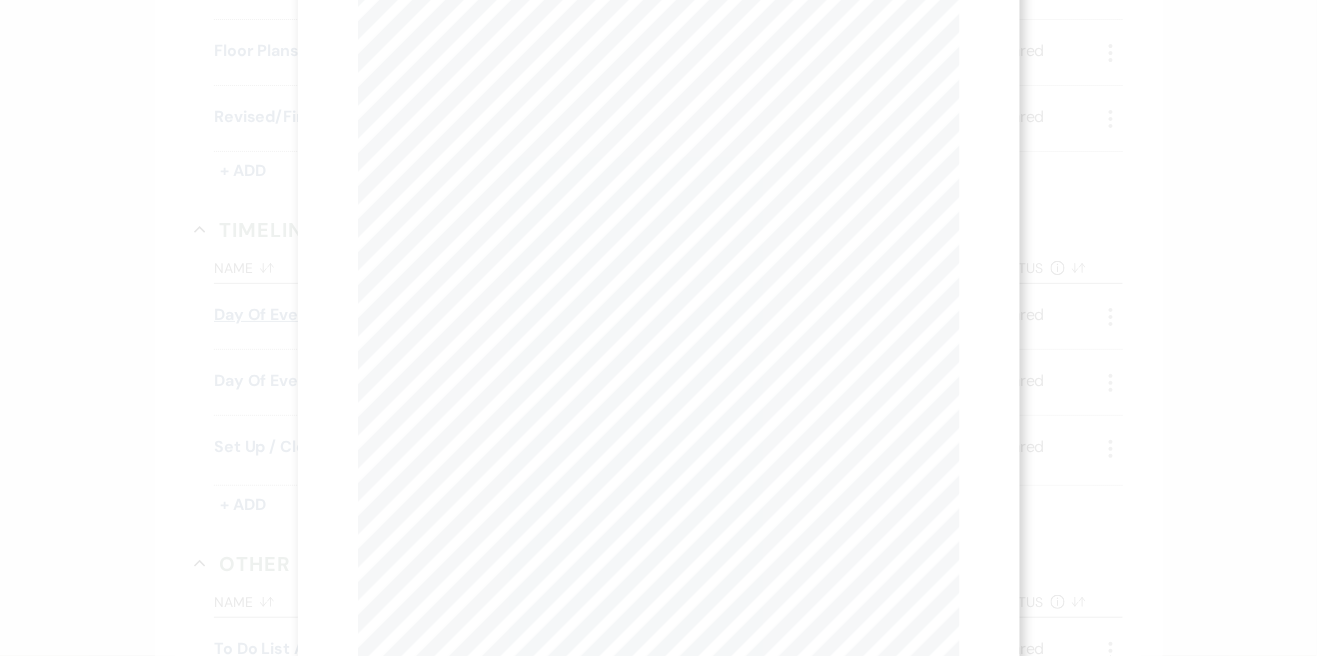 scroll, scrollTop: 0, scrollLeft: 0, axis: both 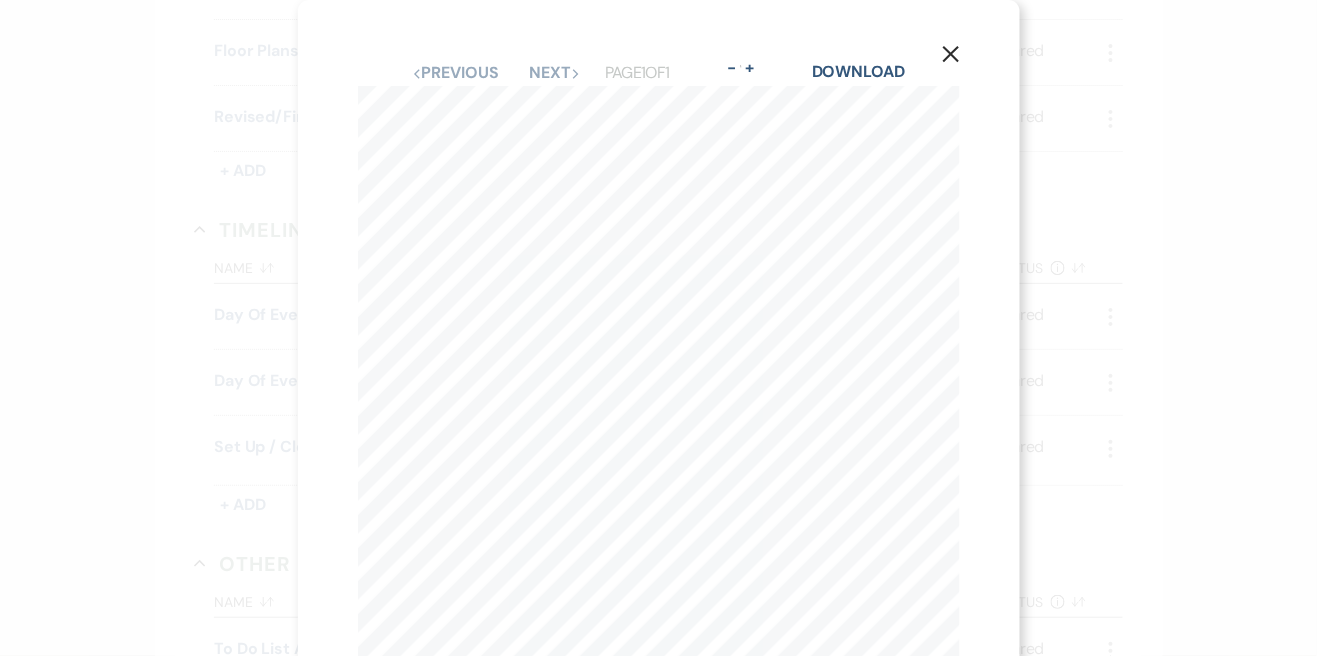 click on "X" at bounding box center [951, 53] 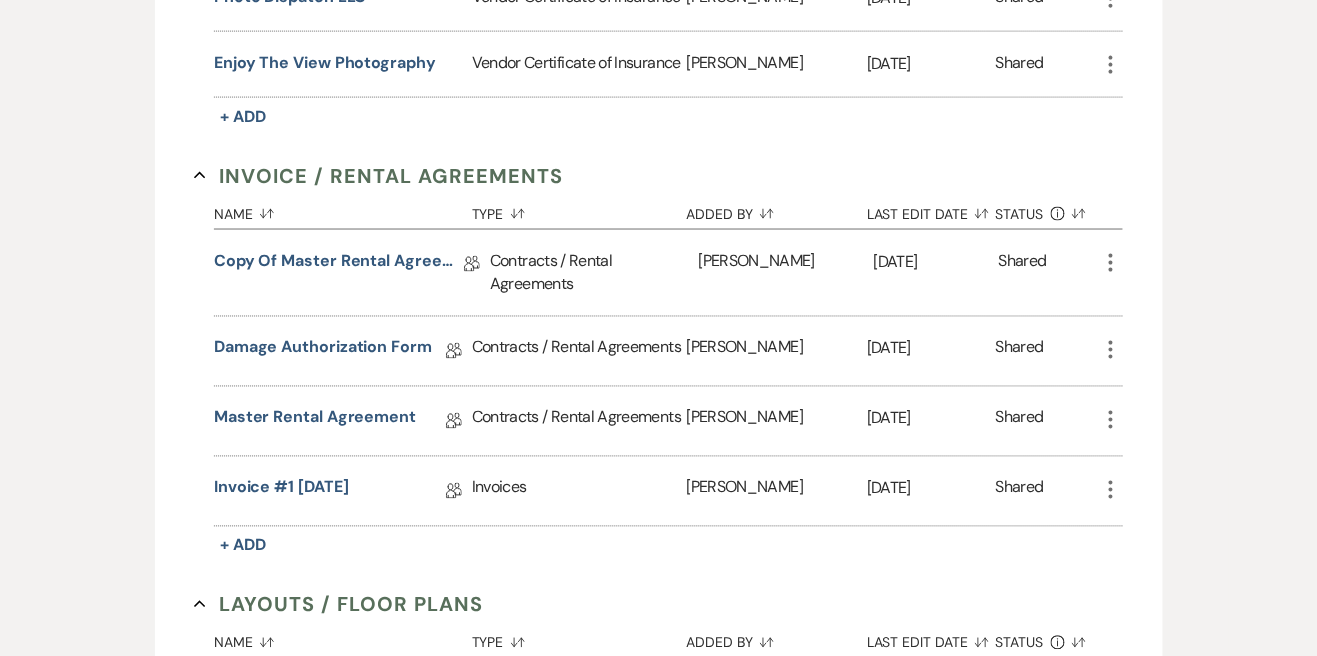 scroll, scrollTop: 0, scrollLeft: 0, axis: both 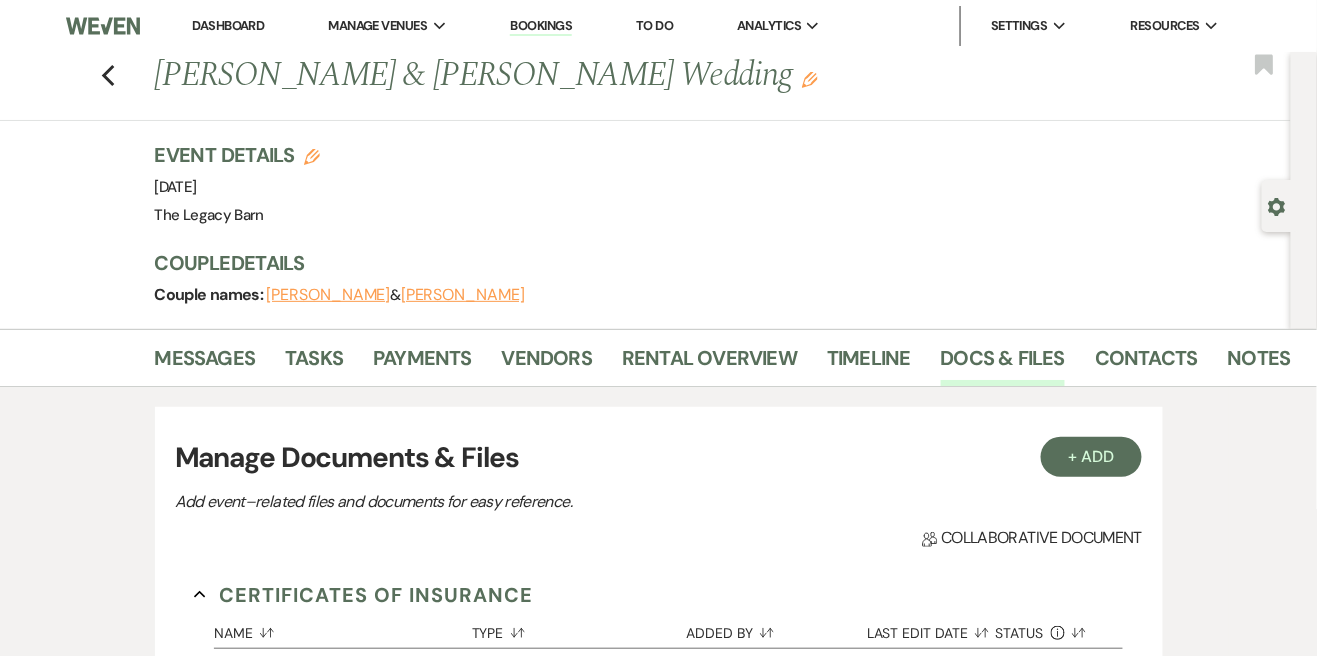 click on "Dashboard" at bounding box center (228, 25) 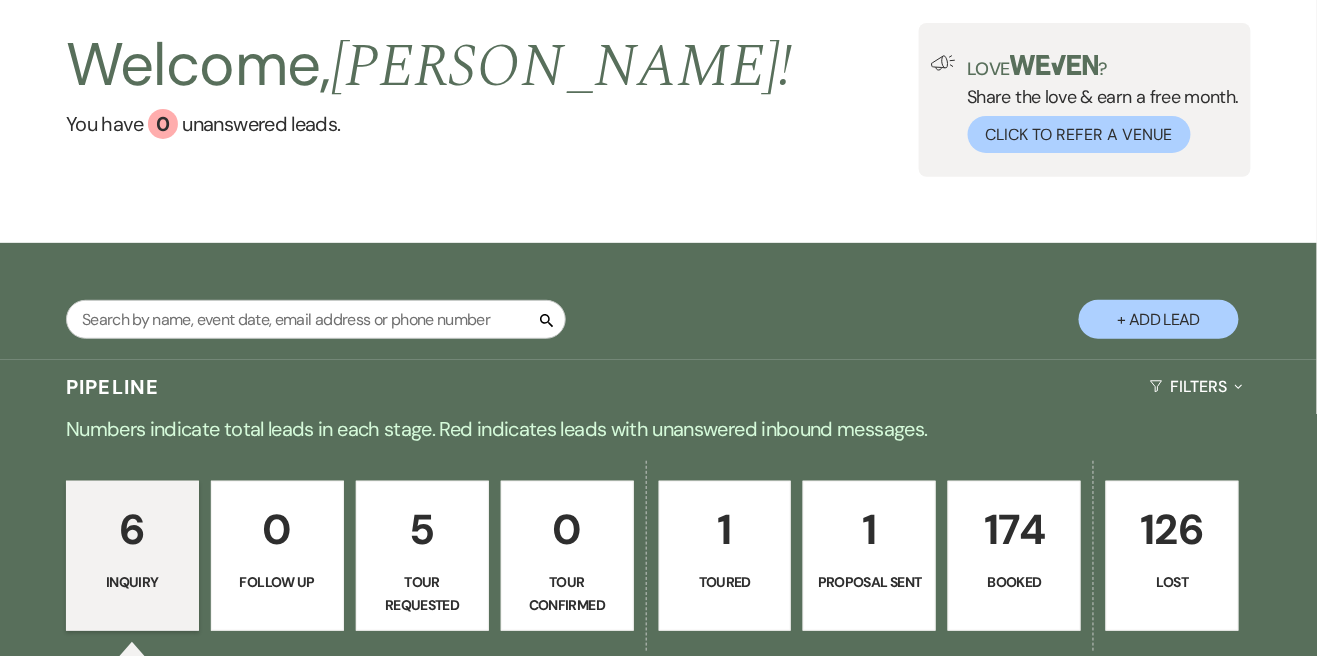 scroll, scrollTop: 0, scrollLeft: 0, axis: both 